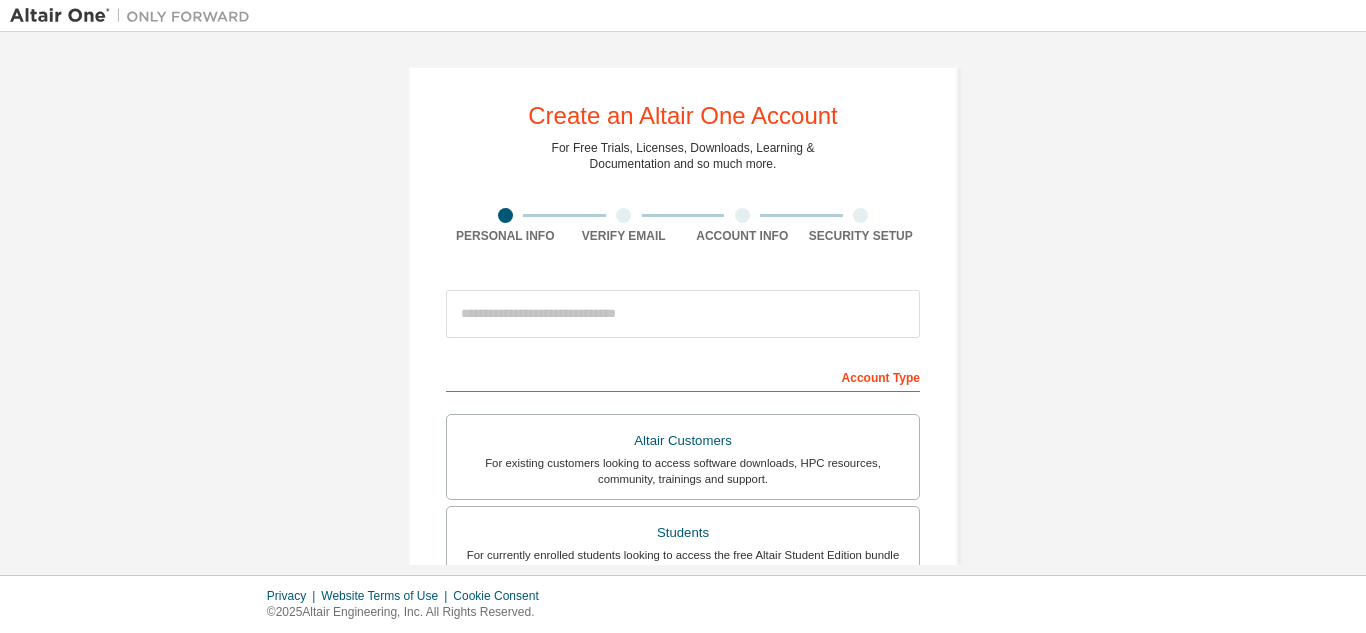 scroll, scrollTop: 0, scrollLeft: 0, axis: both 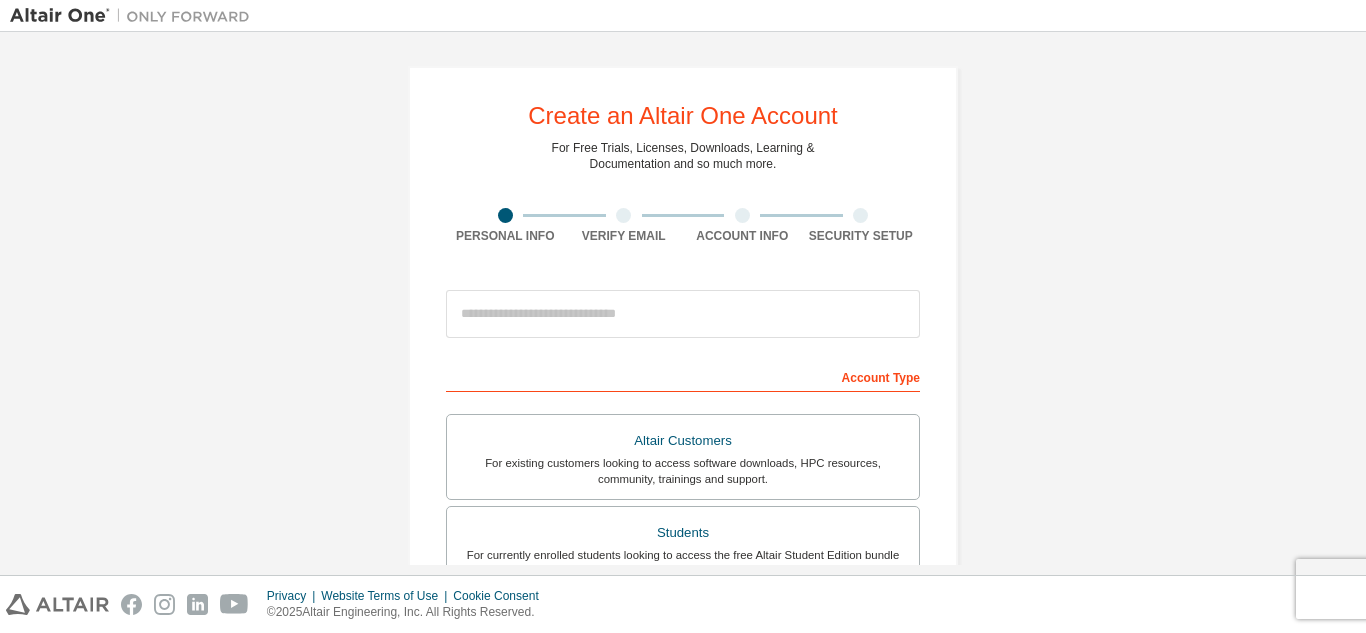 click on "Create an Altair One Account For Free Trials, Licenses, Downloads, Learning &  Documentation and so much more. Personal Info Verify Email Account Info Security Setup This is a federated email. No need to register a new account. You should be able to  login  by using your company's SSO credentials. Email already exists. Please try to  login  instead. Account Type Altair Customers For existing customers looking to access software downloads, HPC resources, community, trainings and support. Students For currently enrolled students looking to access the free Altair Student Edition bundle and all other student resources. Faculty For faculty & administrators of academic institutions administering students and accessing software for academic purposes. Everyone else For individuals, businesses and everyone else looking to try Altair software and explore our product offerings. Your Profile First Name Last Name Job Title Please provide State/Province to help us route sales and support resources to you more efficiently." at bounding box center [683, 571] 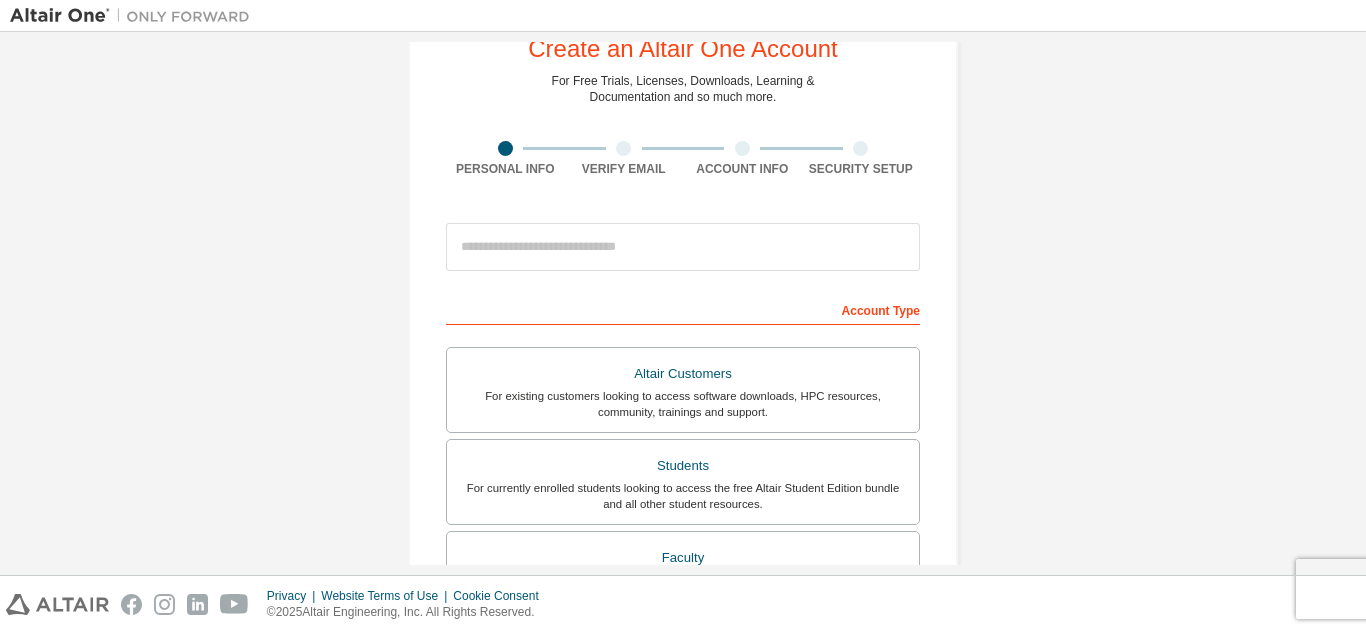 scroll, scrollTop: 0, scrollLeft: 0, axis: both 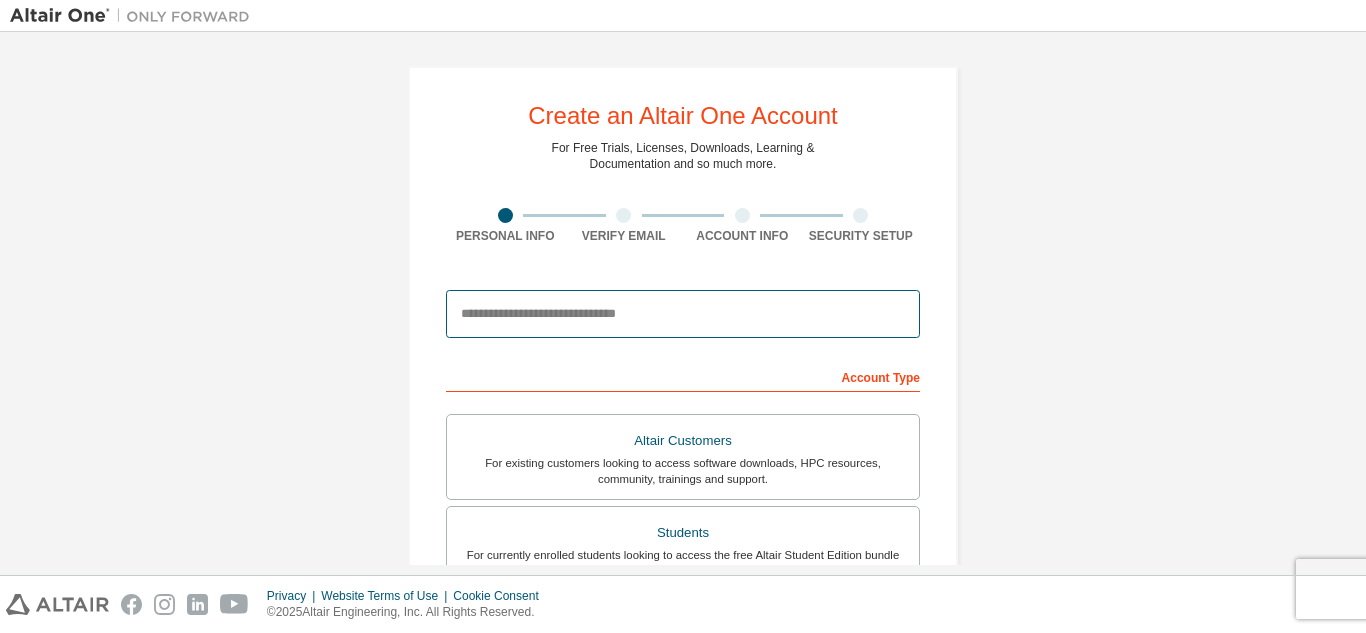 click at bounding box center (683, 314) 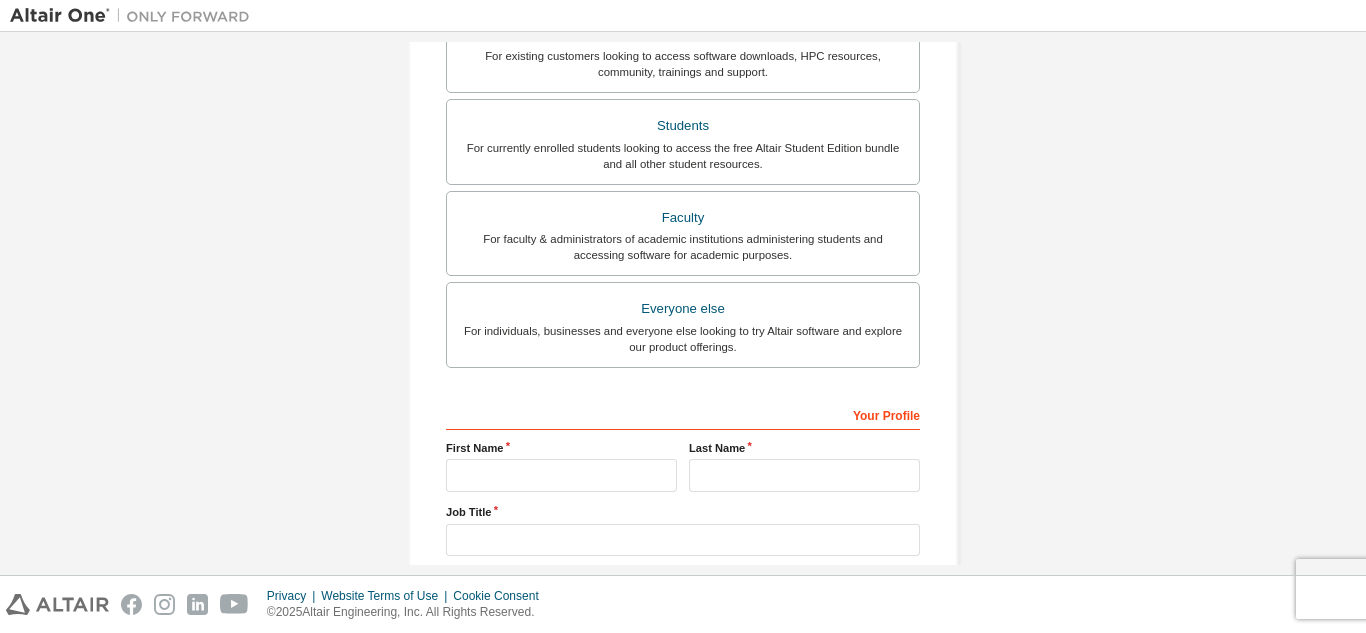 scroll, scrollTop: 536, scrollLeft: 0, axis: vertical 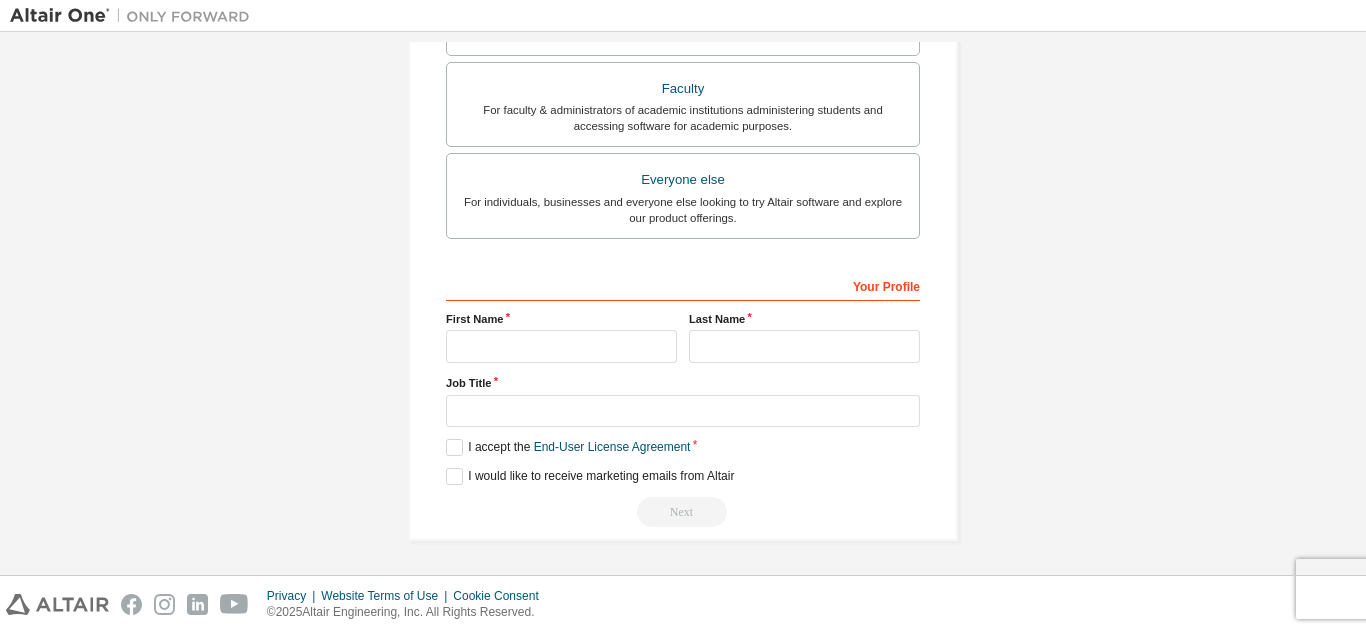type on "**********" 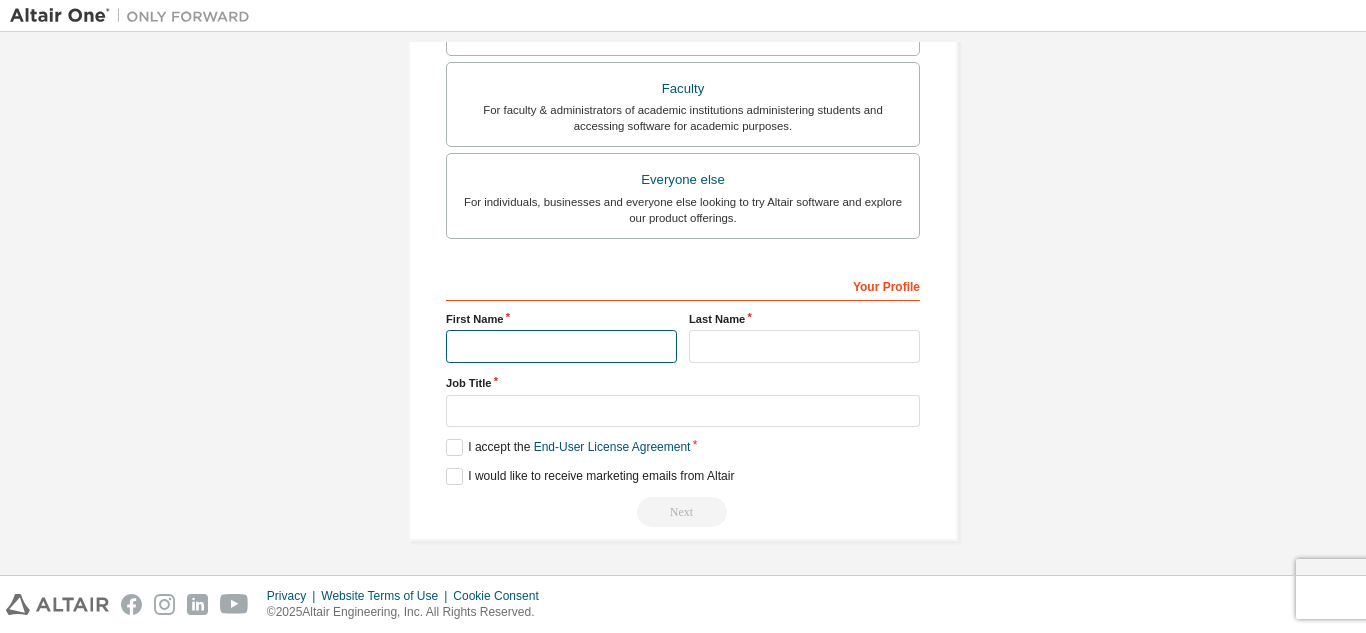 click at bounding box center (561, 346) 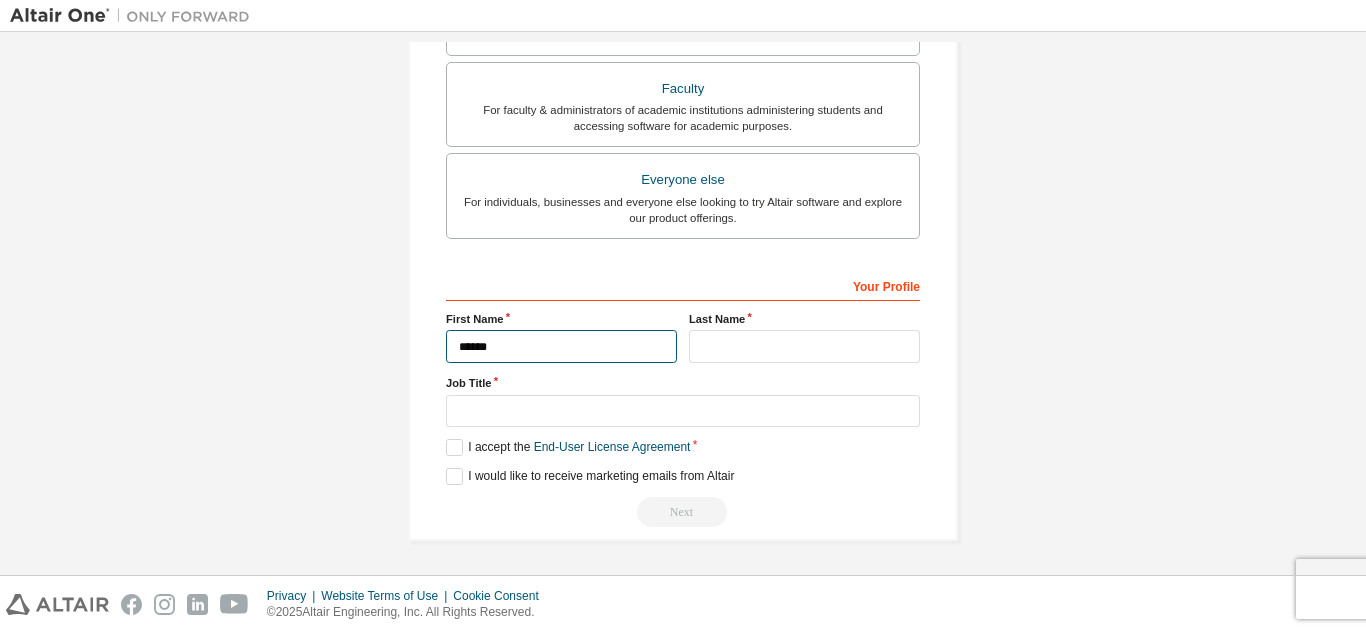 type on "******" 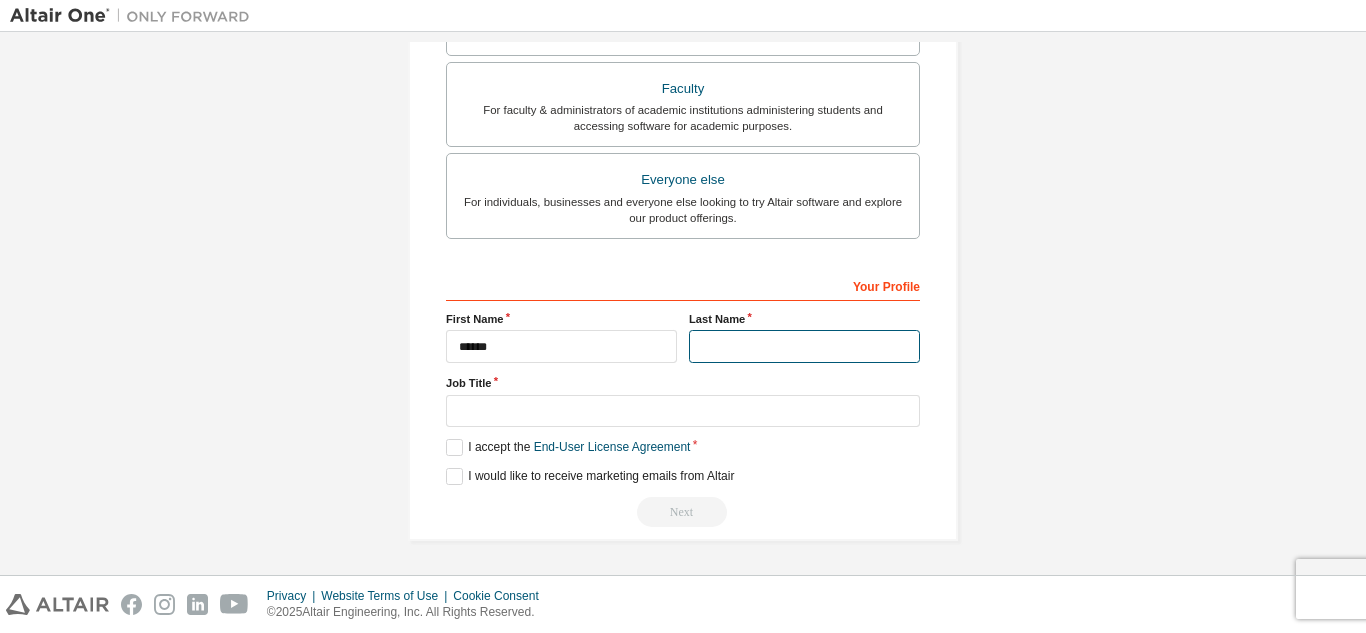 click at bounding box center (804, 346) 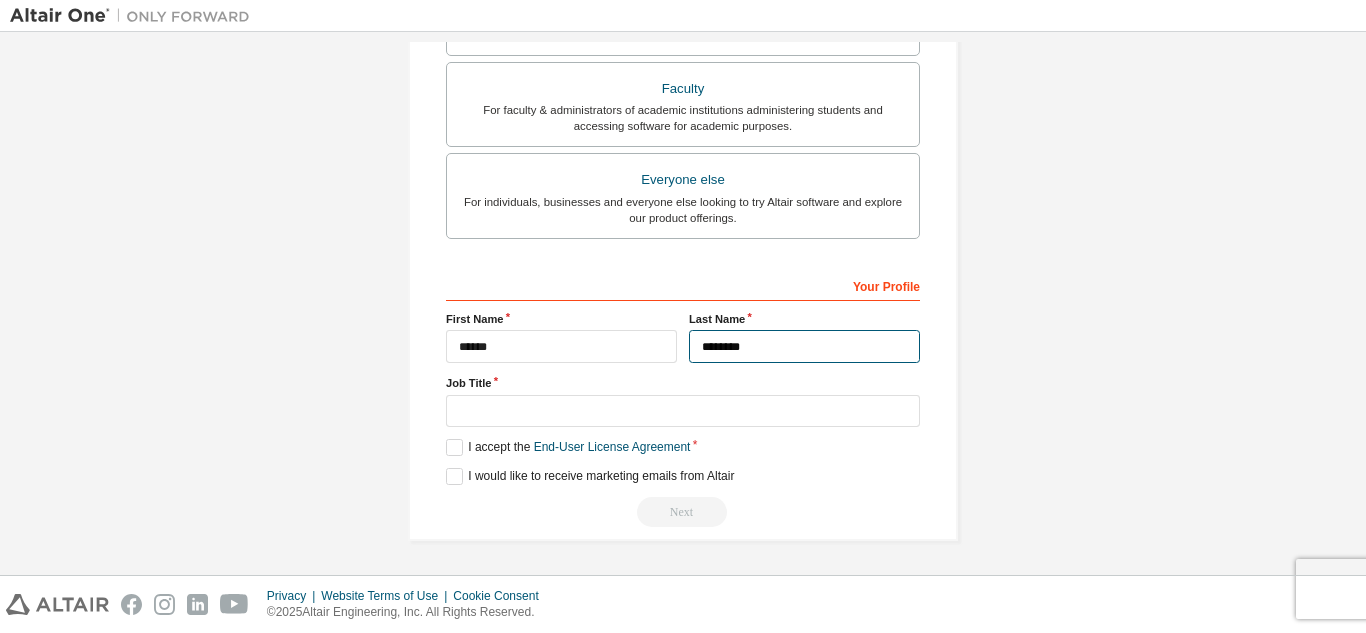 type on "********" 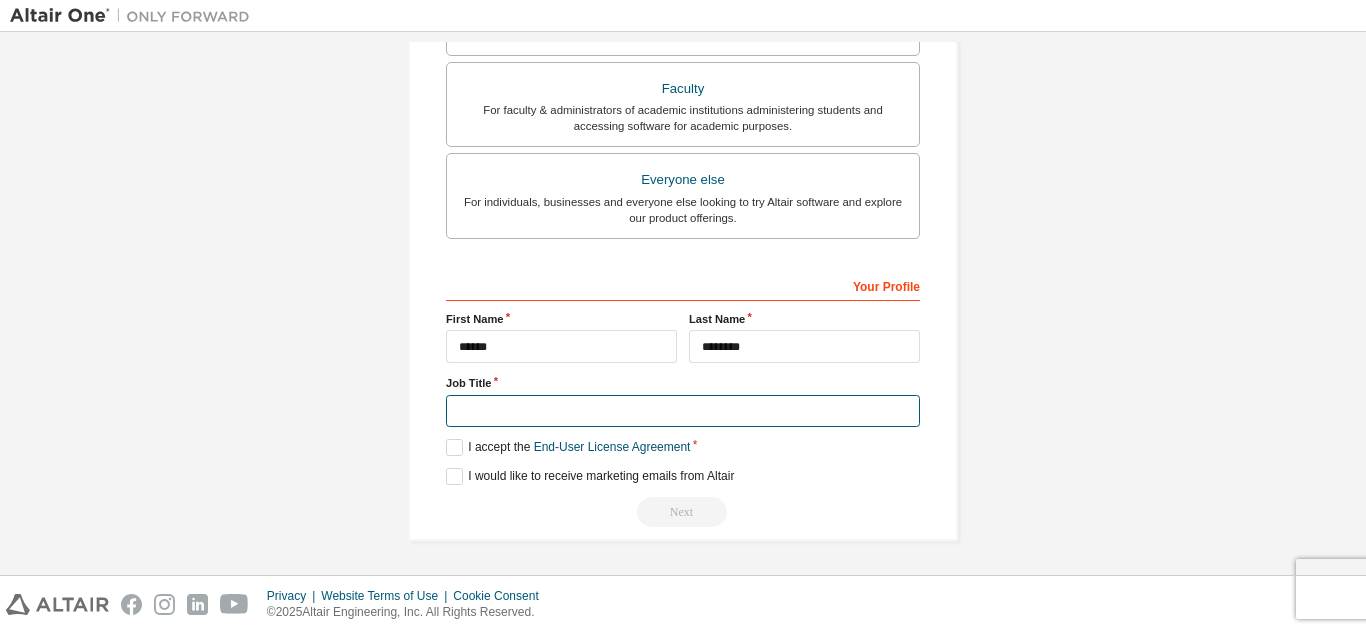 click at bounding box center [683, 411] 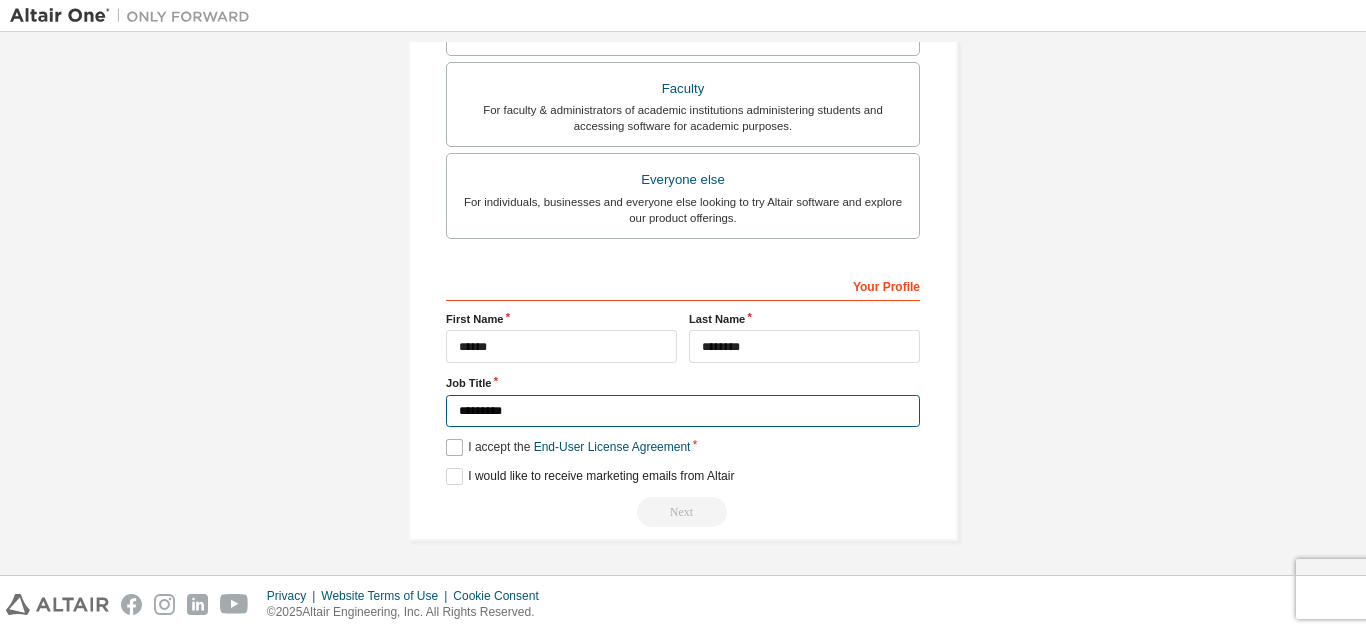 type on "*********" 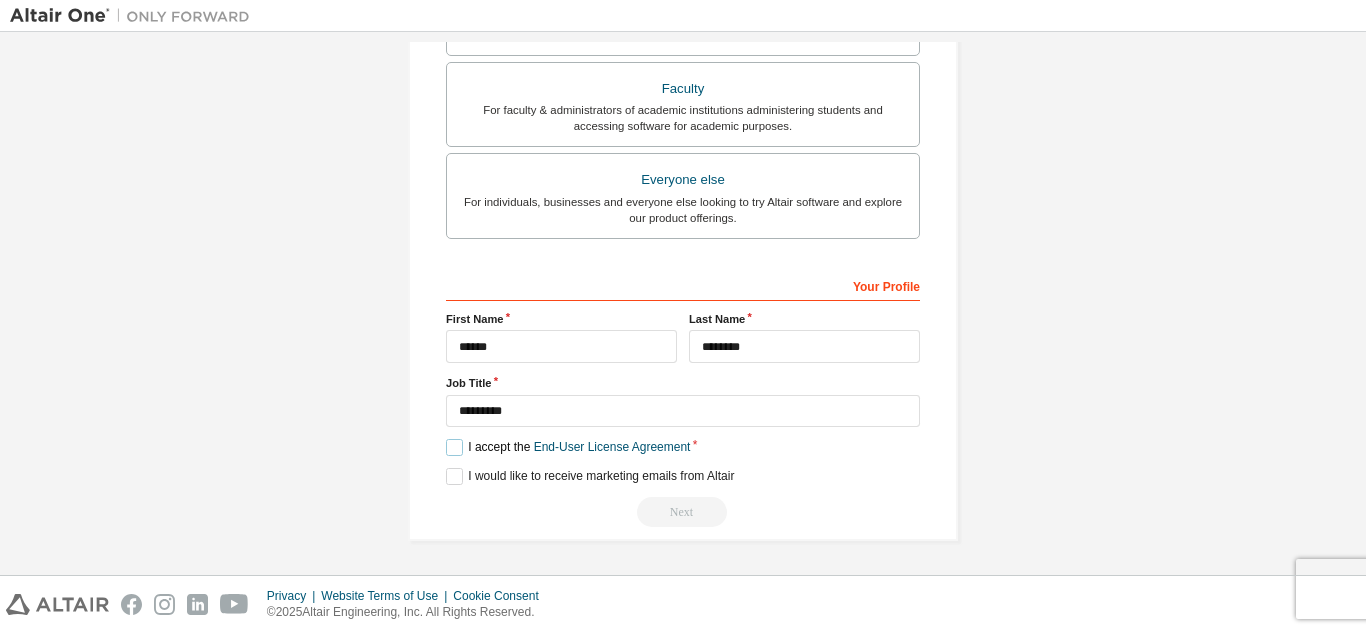click on "I accept the    End-User License Agreement" at bounding box center (568, 447) 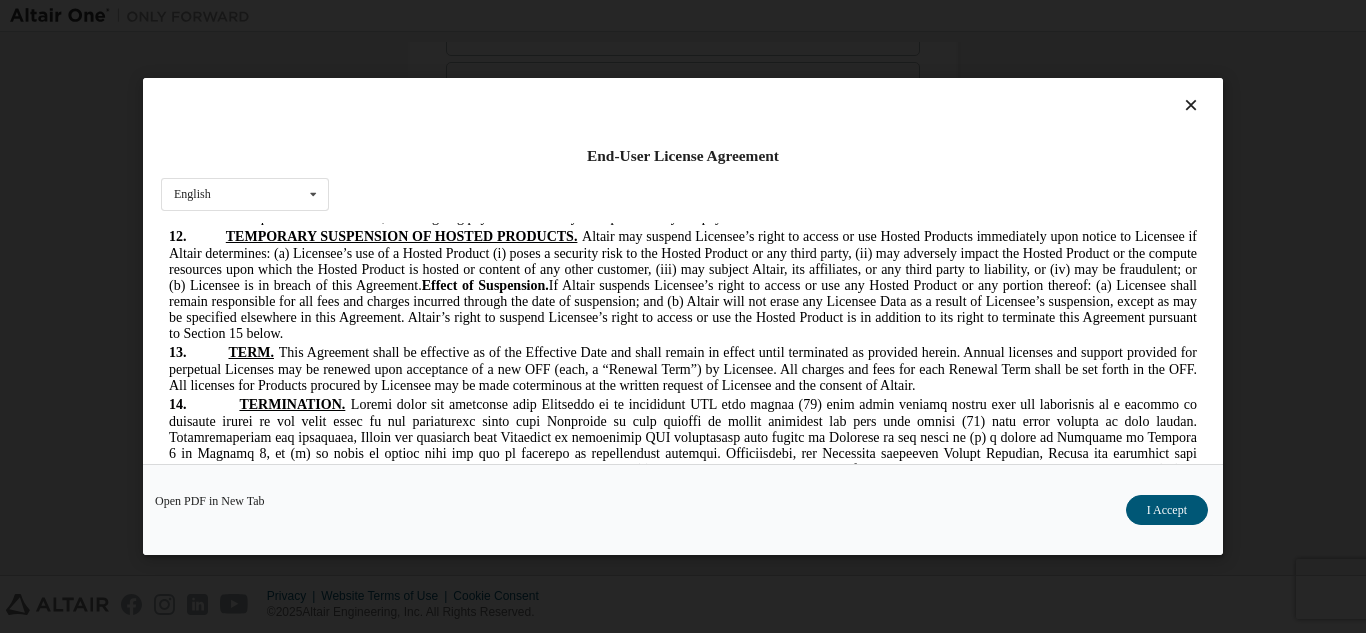 scroll, scrollTop: 4198, scrollLeft: 0, axis: vertical 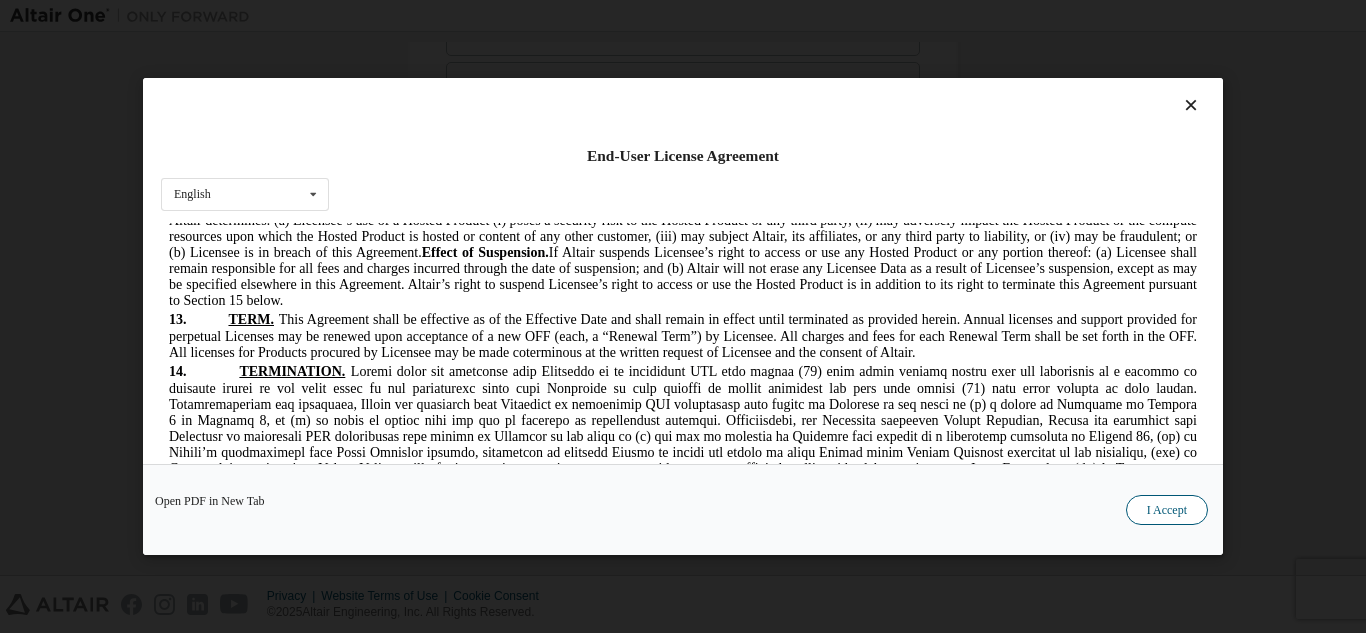 click on "I Accept" at bounding box center [1167, 510] 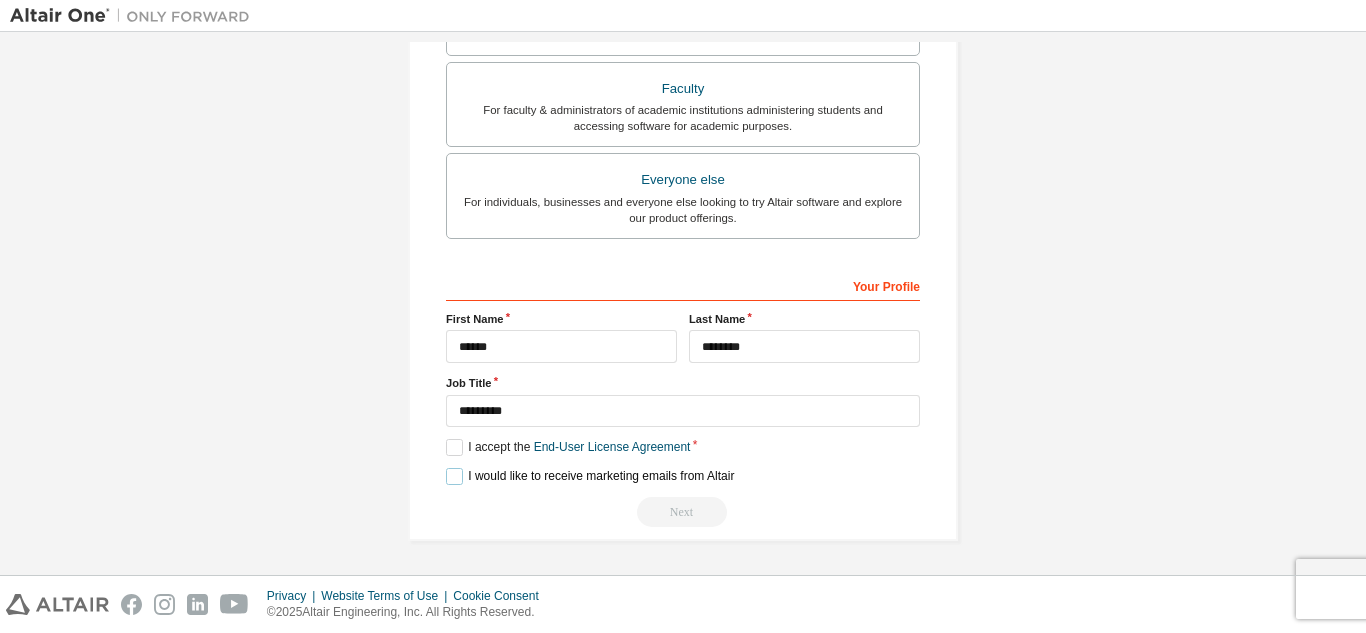 click on "I would like to receive marketing emails from Altair" at bounding box center (590, 476) 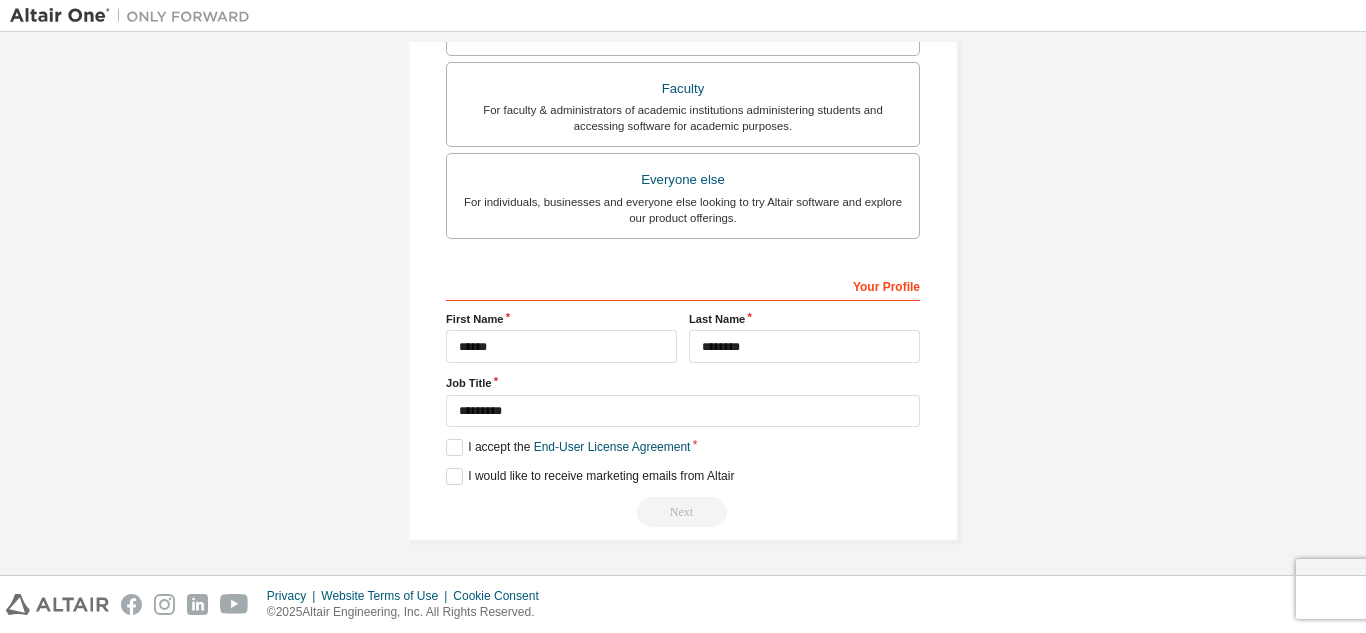 click on "Next" at bounding box center (683, 512) 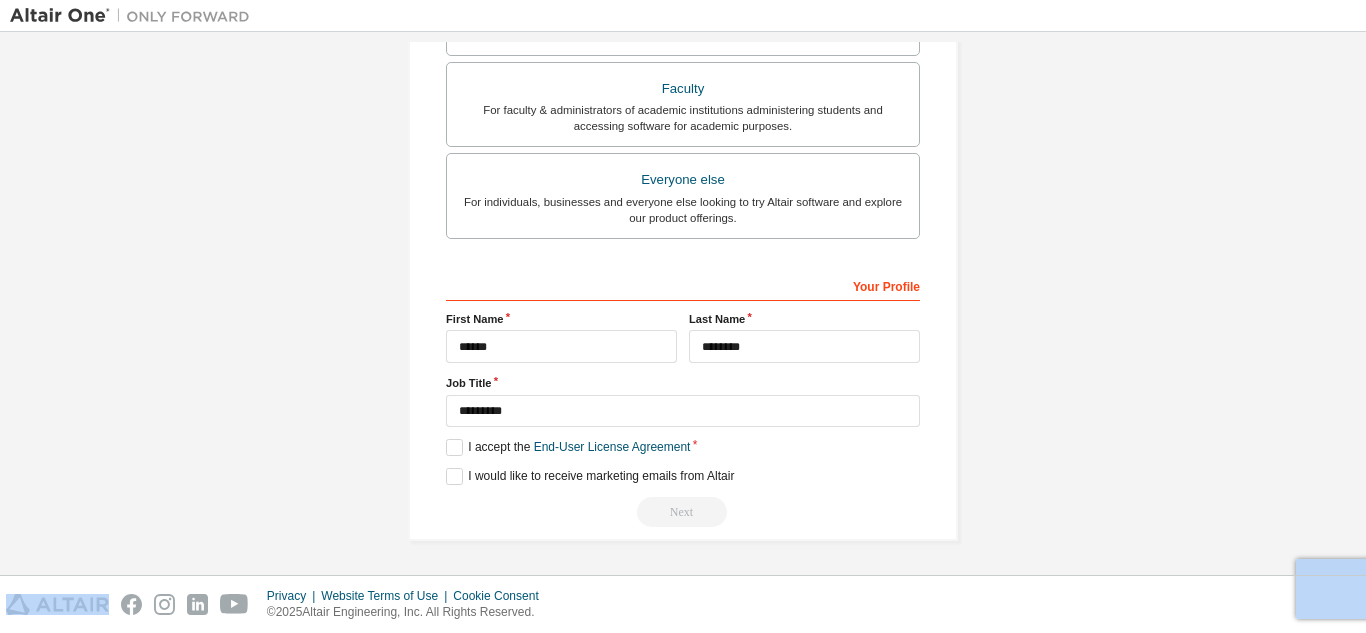 click on "Next" at bounding box center [683, 512] 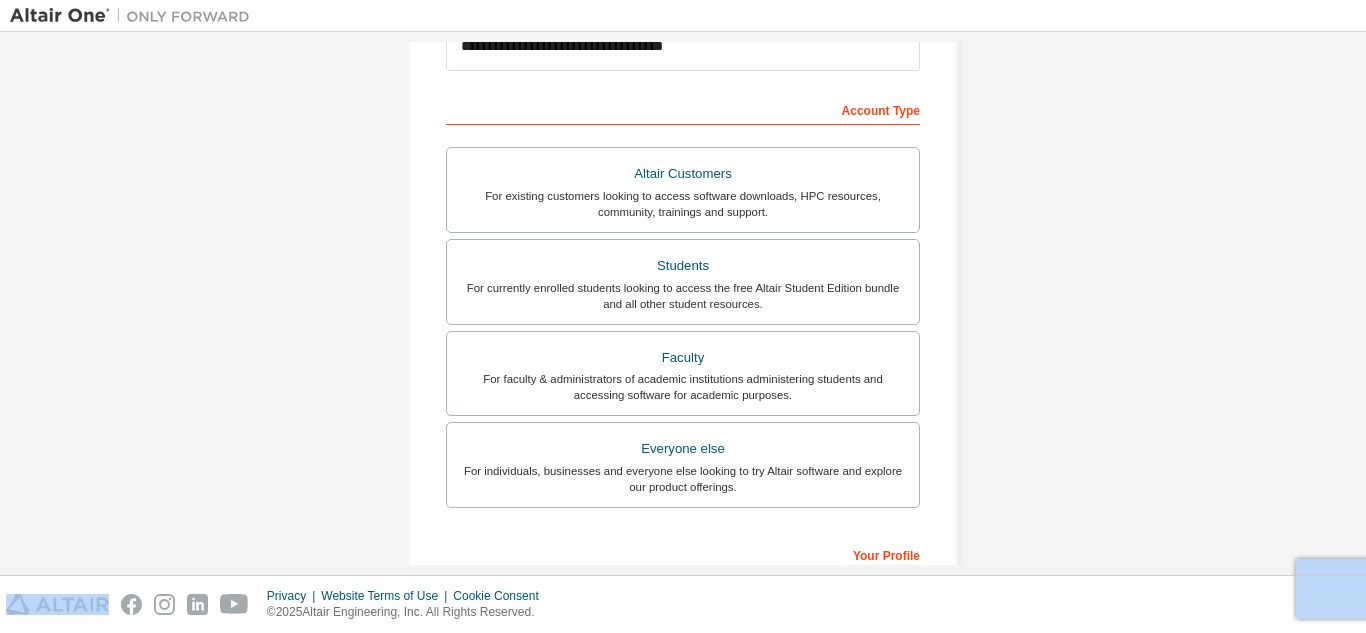 scroll, scrollTop: 266, scrollLeft: 0, axis: vertical 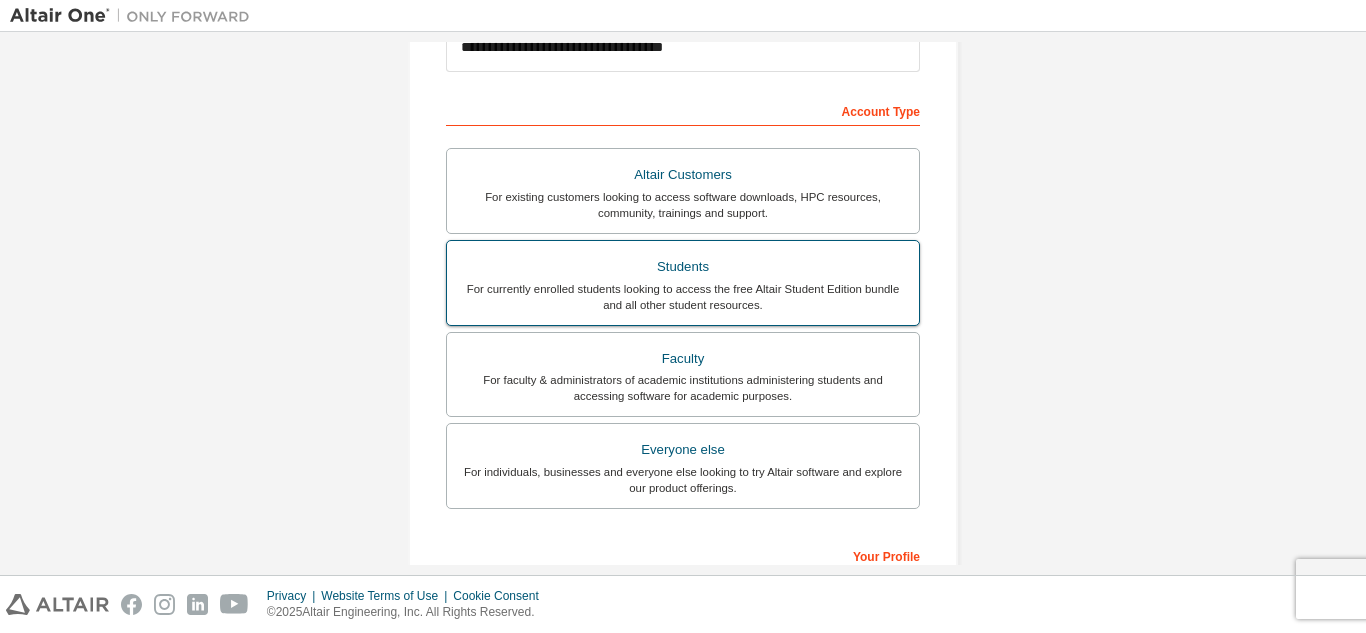 click on "For currently enrolled students looking to access the free Altair Student Edition bundle and all other student resources." at bounding box center (683, 297) 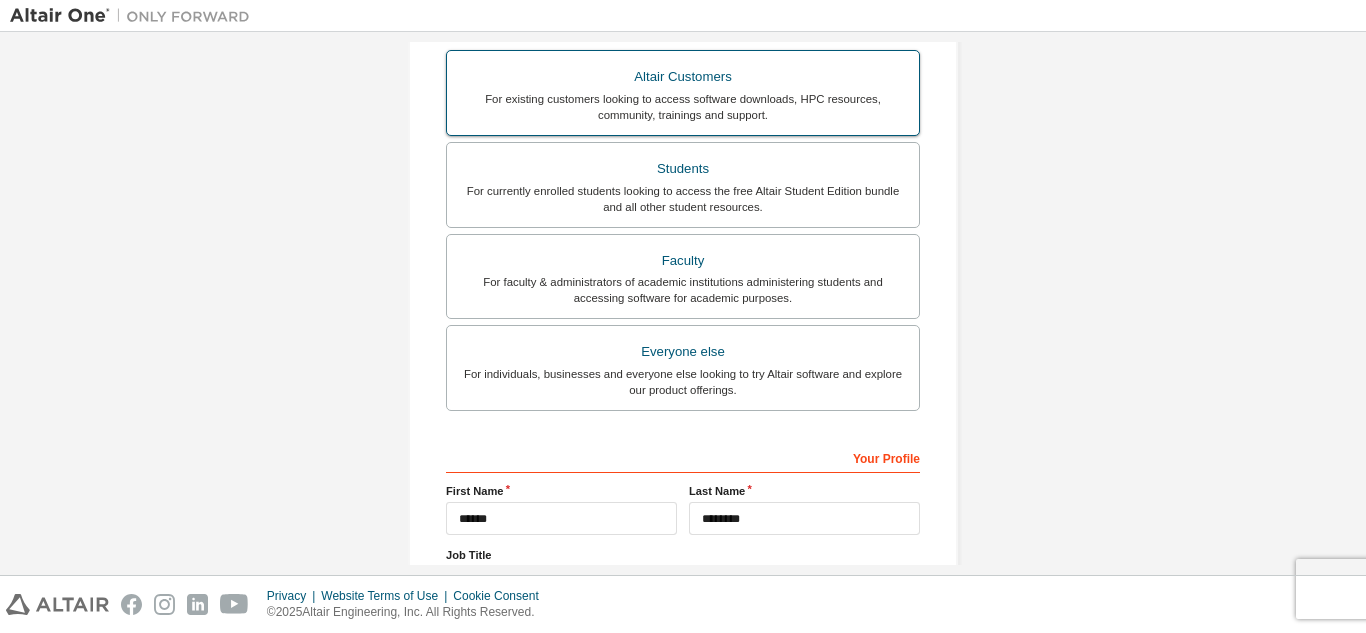 scroll, scrollTop: 536, scrollLeft: 0, axis: vertical 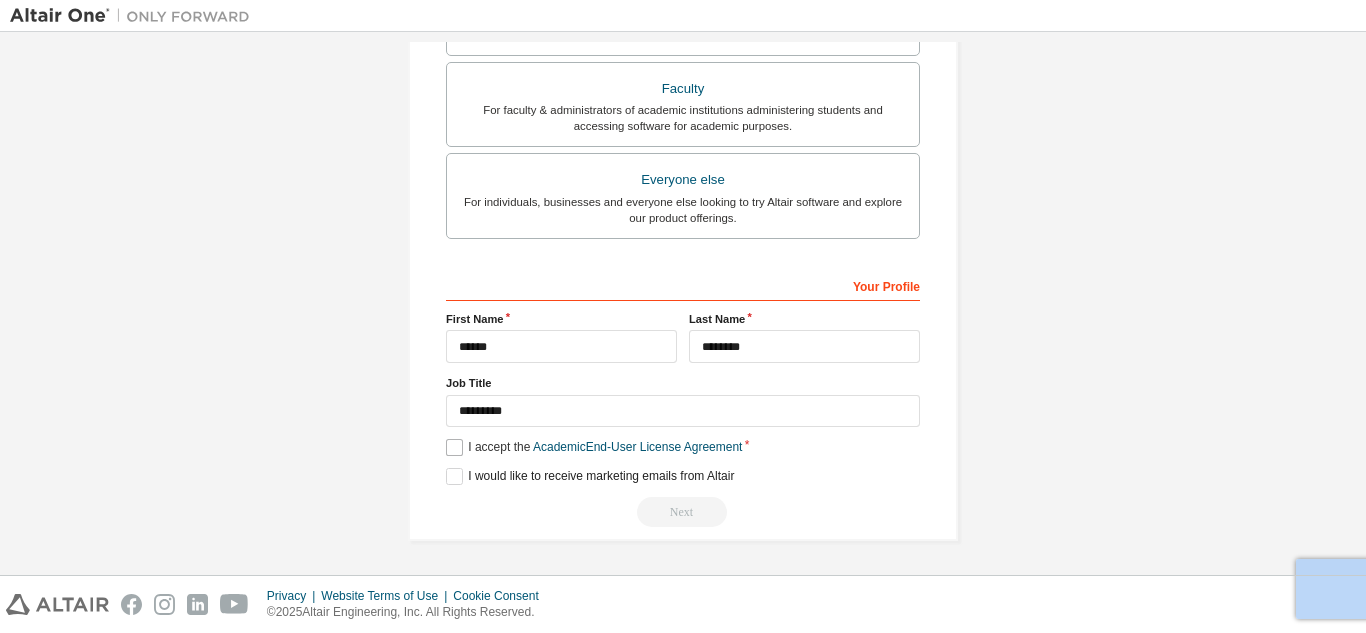 drag, startPoint x: 664, startPoint y: 512, endPoint x: 448, endPoint y: 445, distance: 226.1526 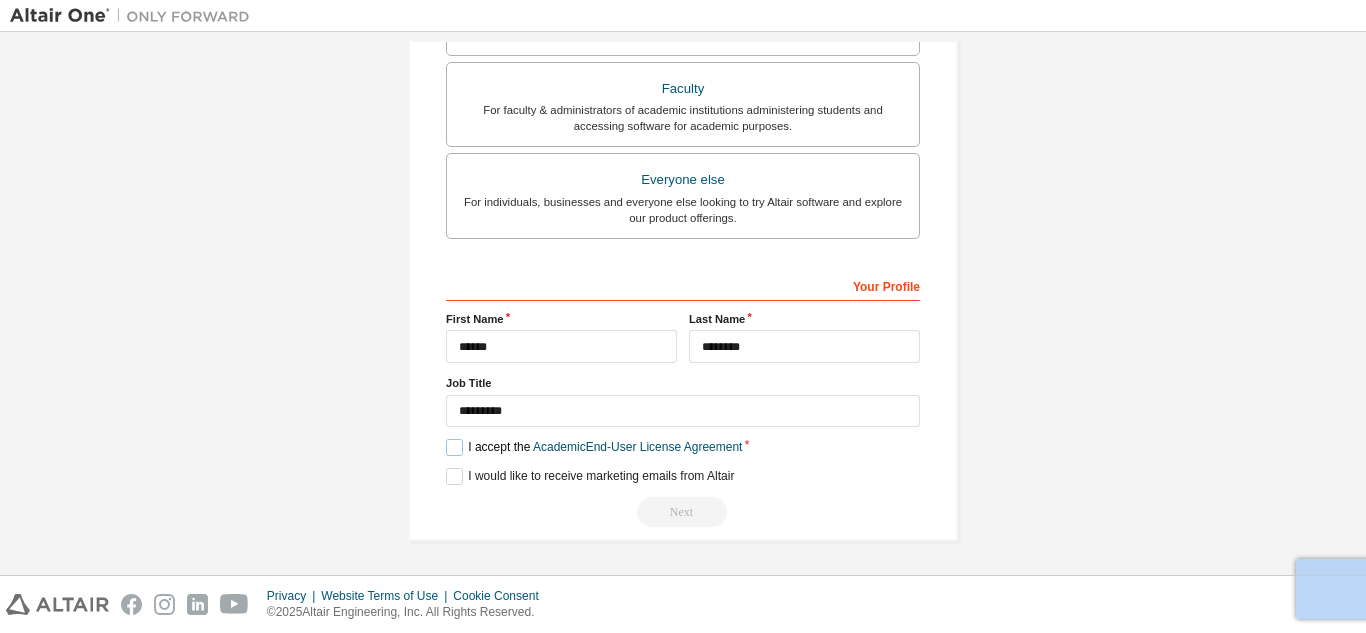 click on "I accept the   Academic   End-User License Agreement" at bounding box center [594, 447] 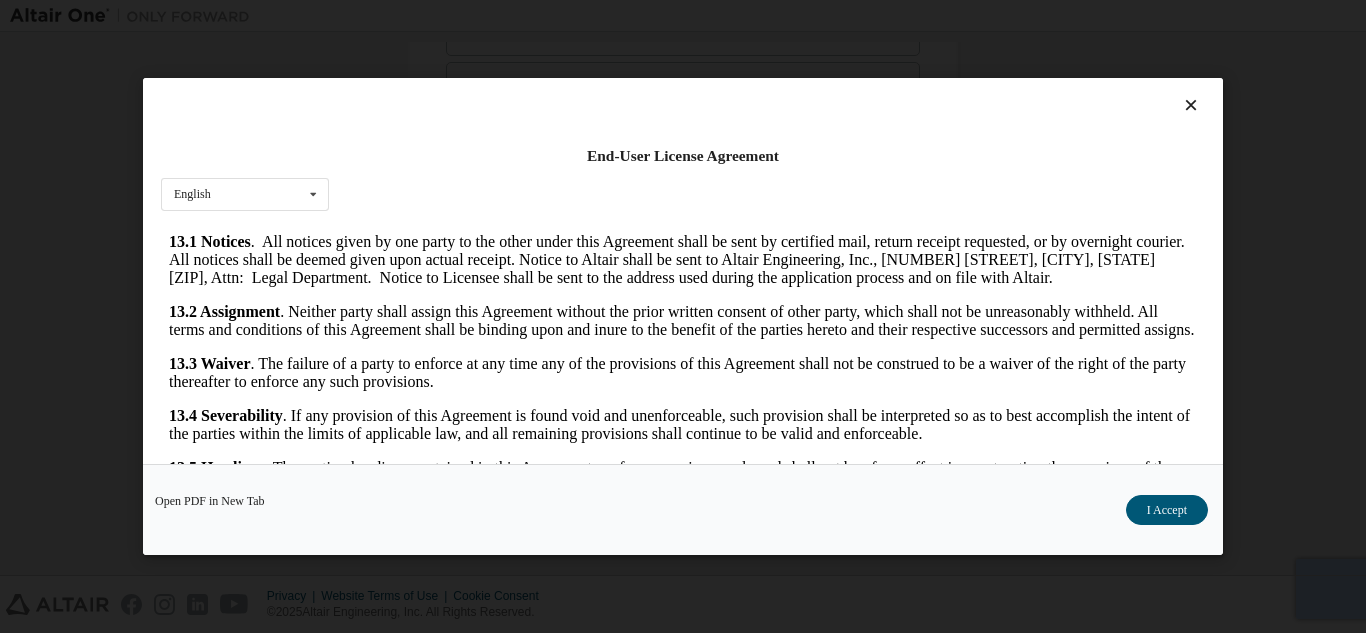 scroll, scrollTop: 3321, scrollLeft: 0, axis: vertical 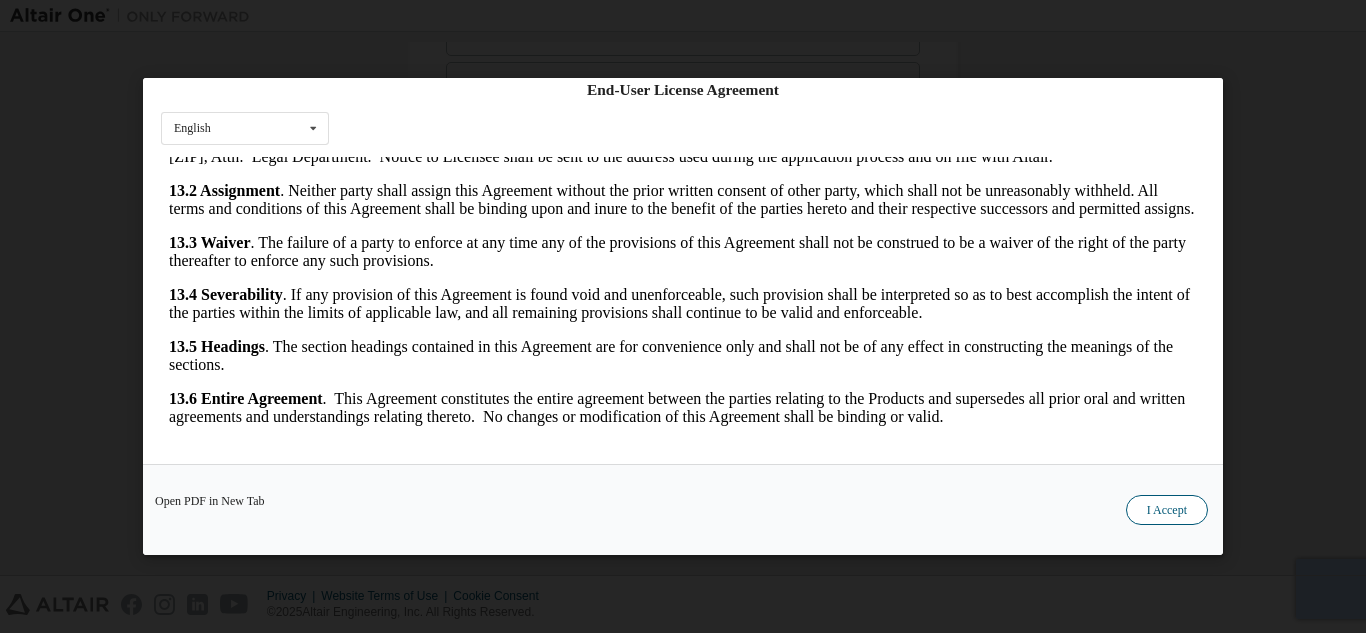 click on "I Accept" at bounding box center [1167, 510] 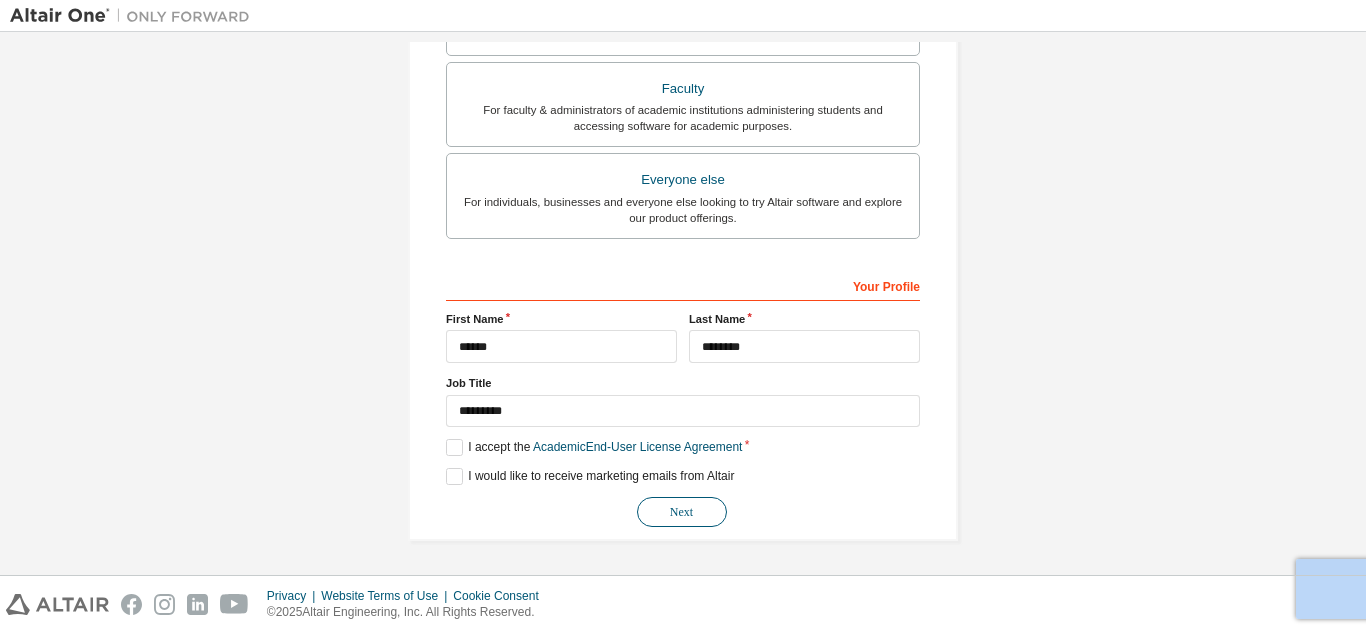 click on "Next" at bounding box center [682, 512] 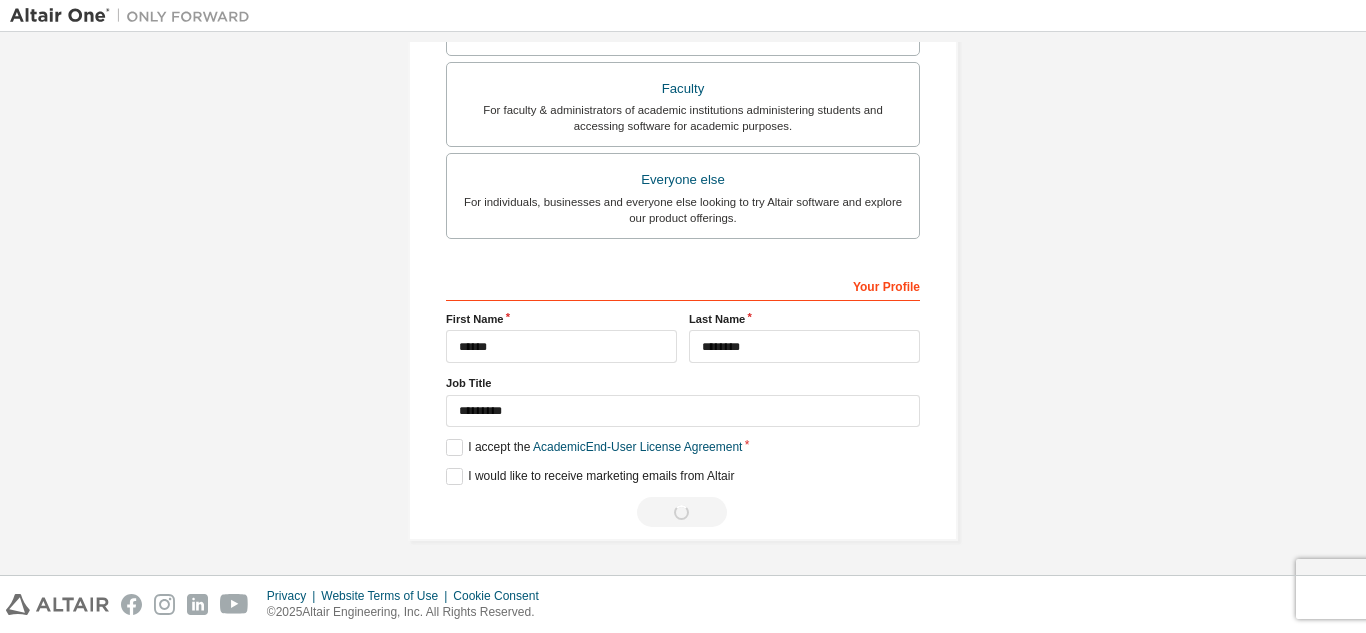 scroll, scrollTop: 0, scrollLeft: 0, axis: both 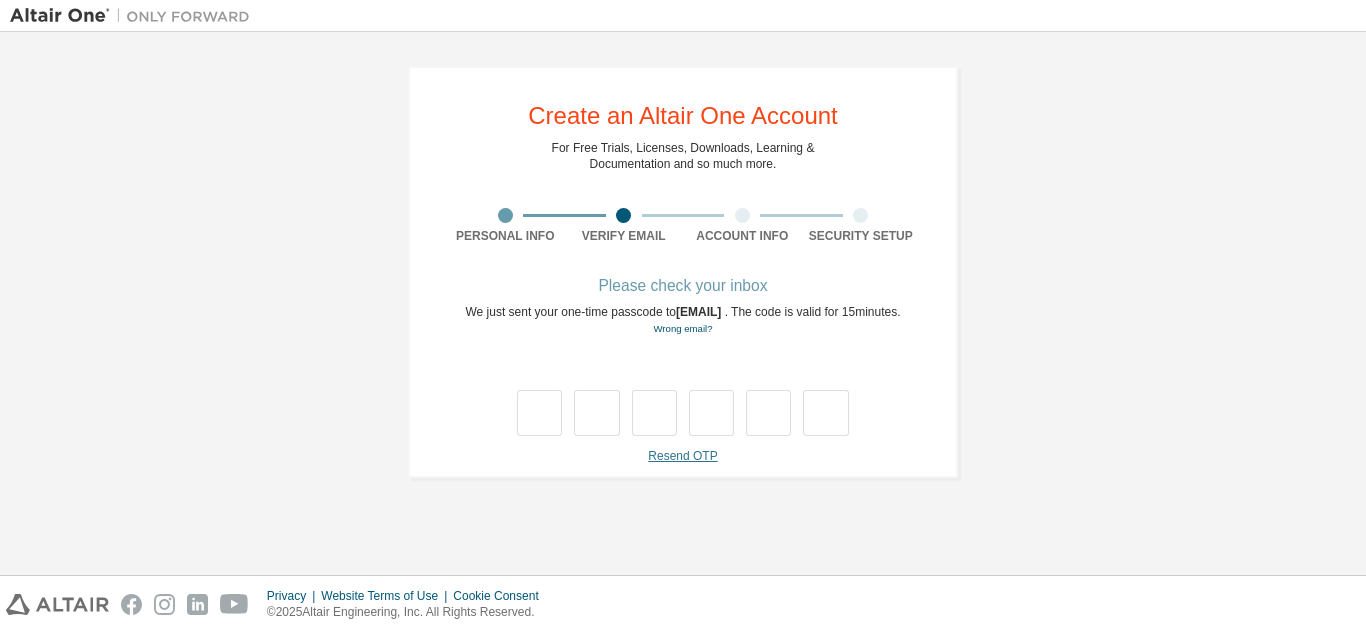 click on "Resend OTP" at bounding box center (682, 456) 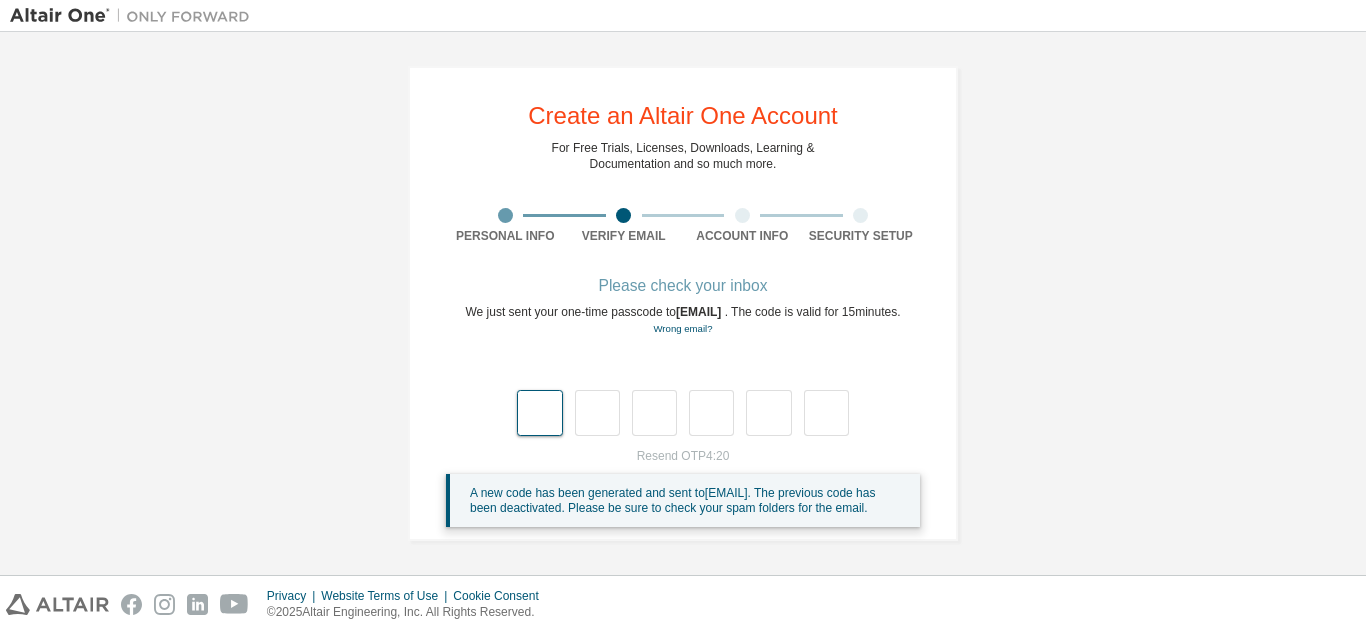 click at bounding box center [539, 413] 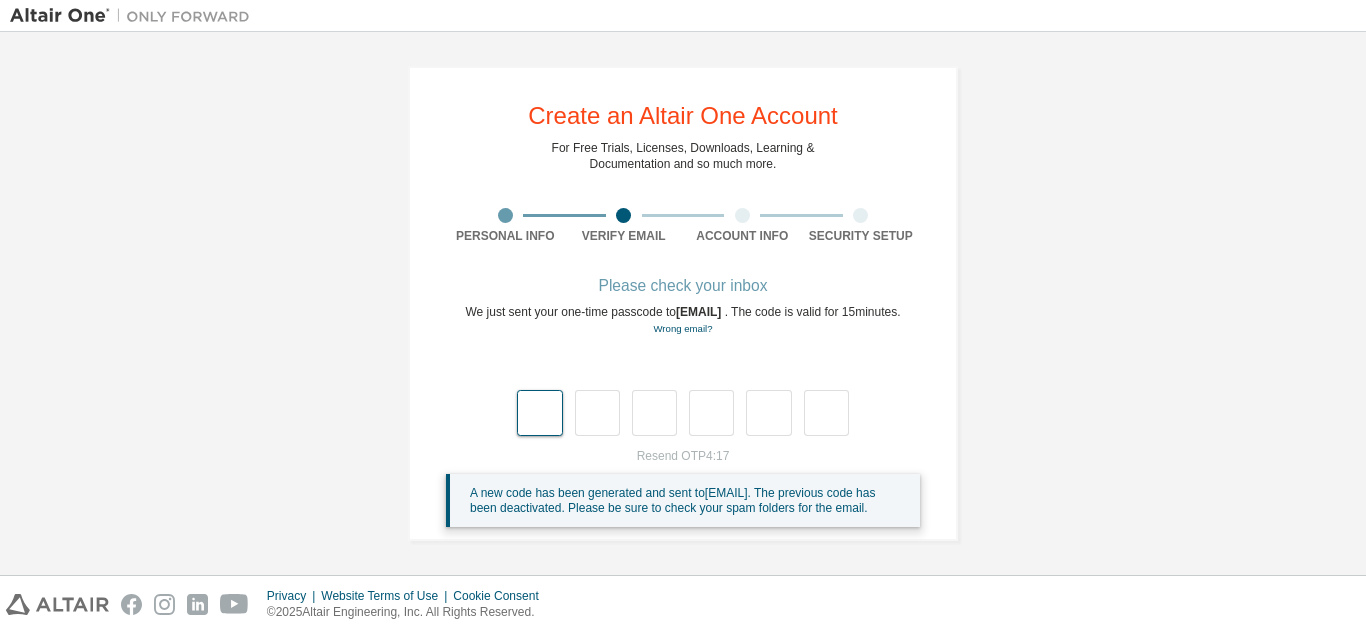 type on "*" 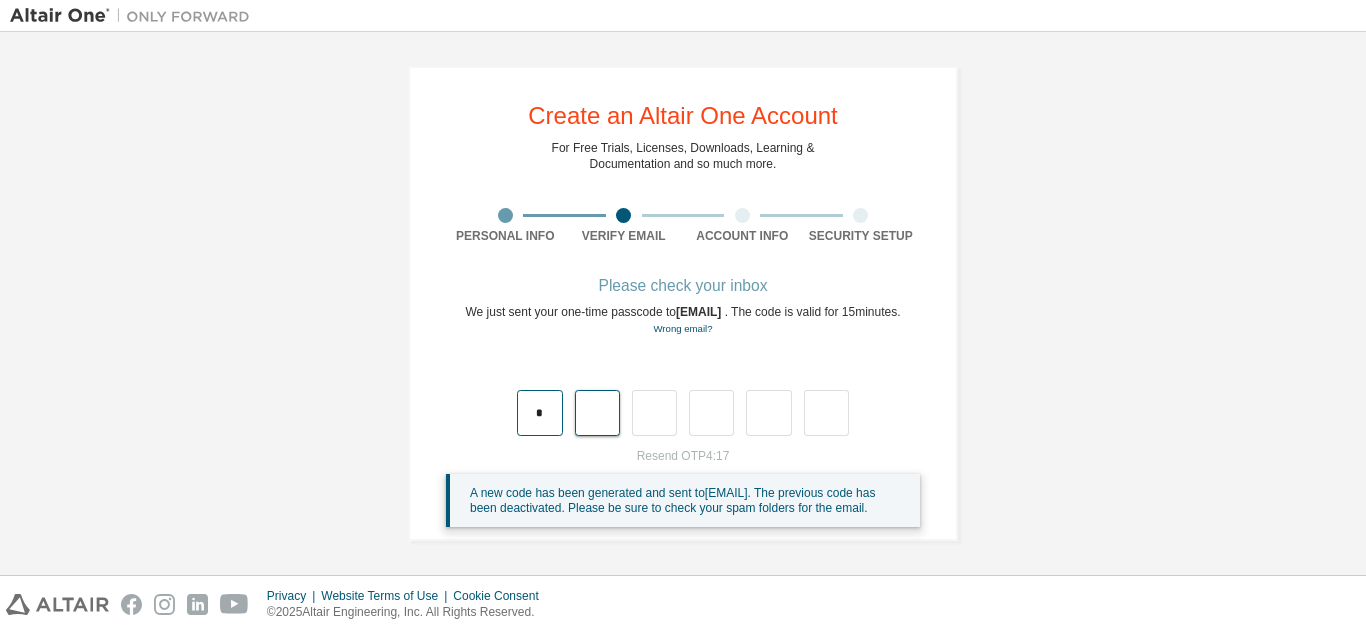 type on "*" 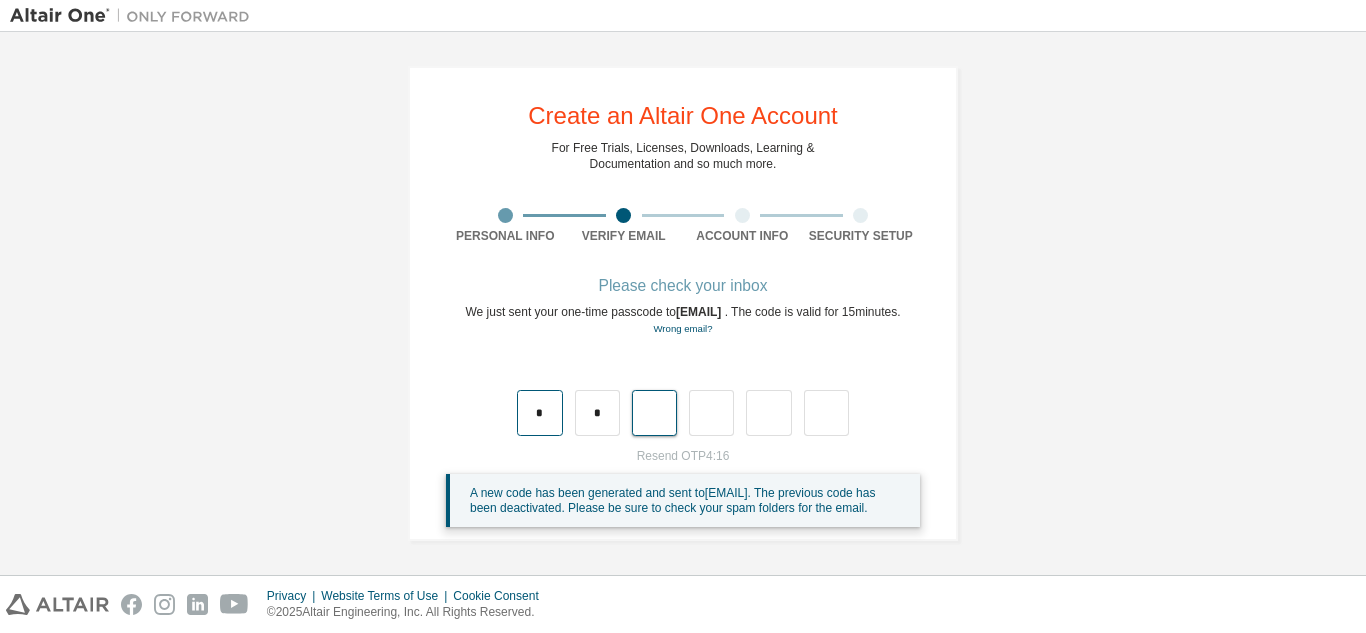 type on "*" 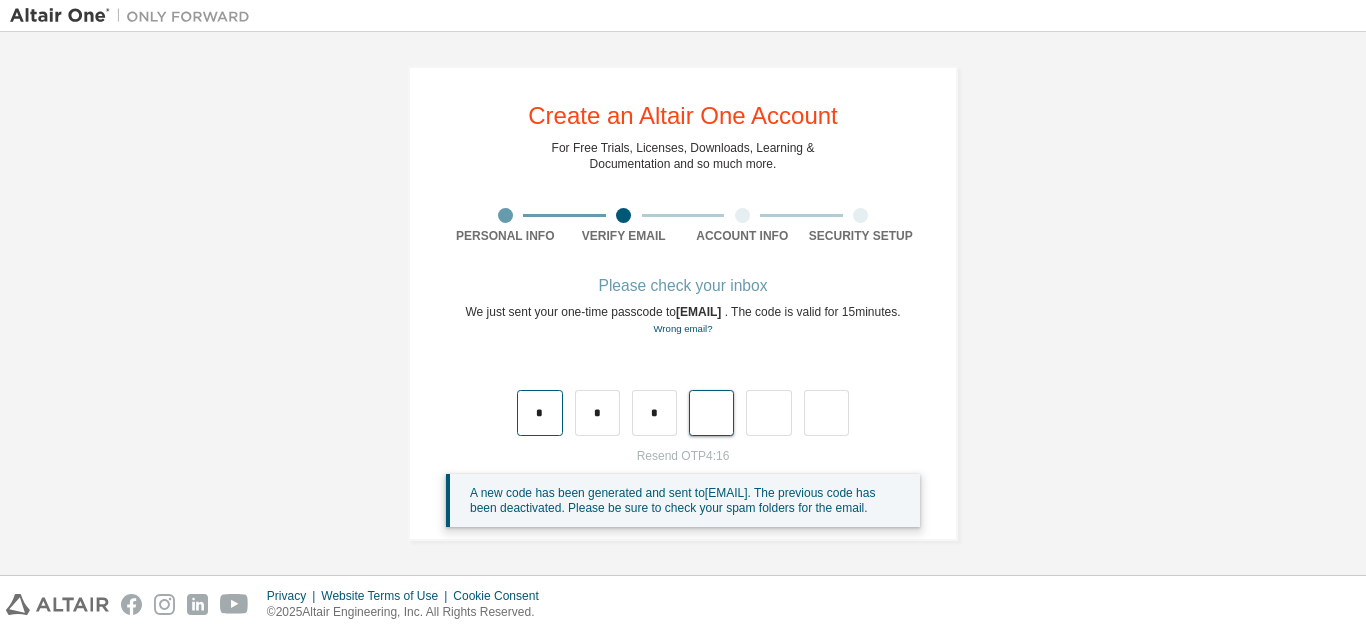 type on "*" 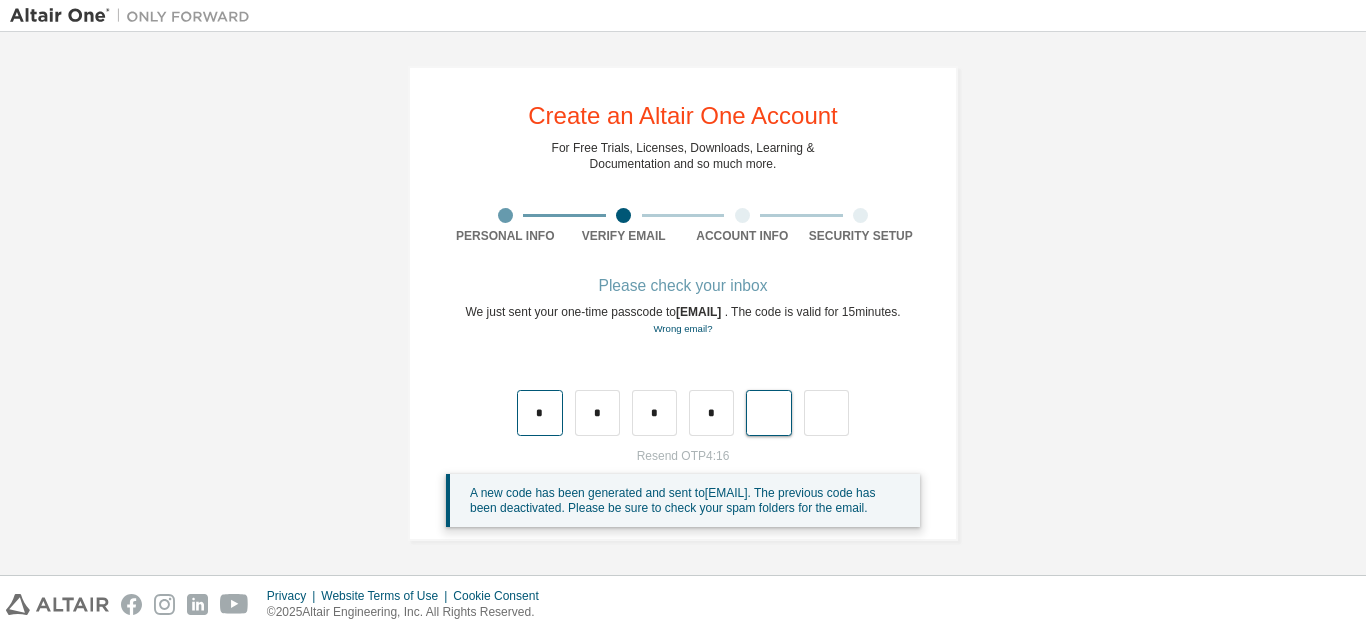 type on "*" 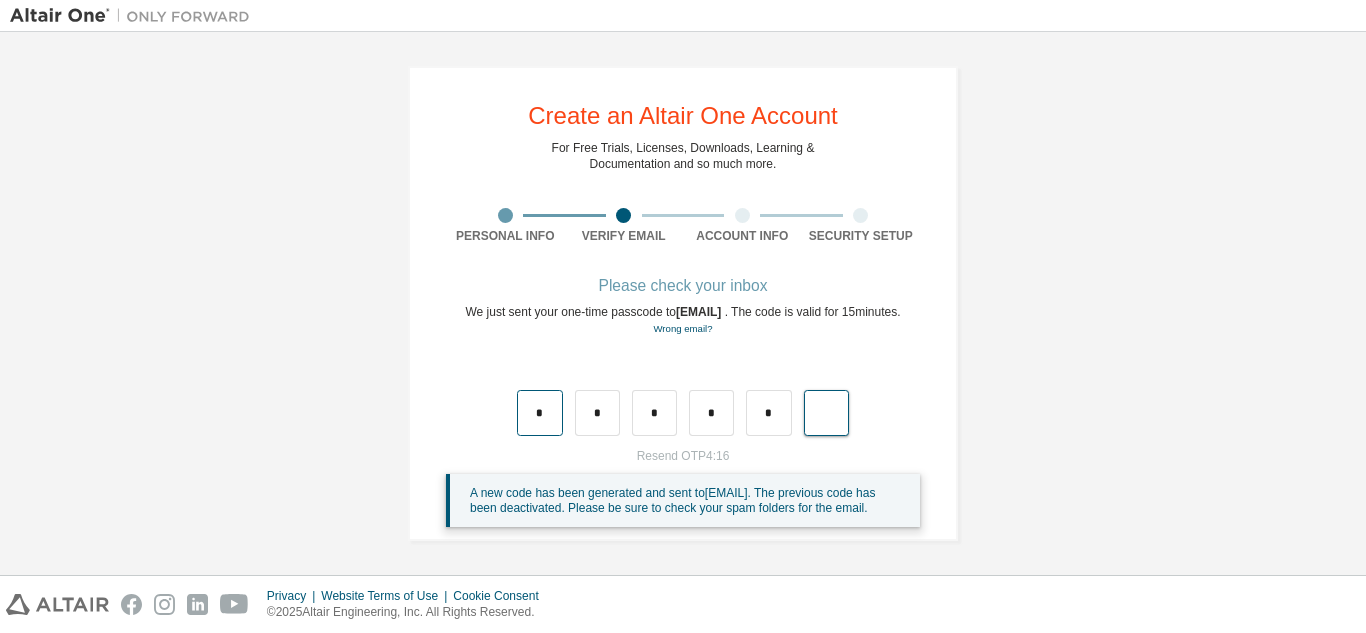 type on "*" 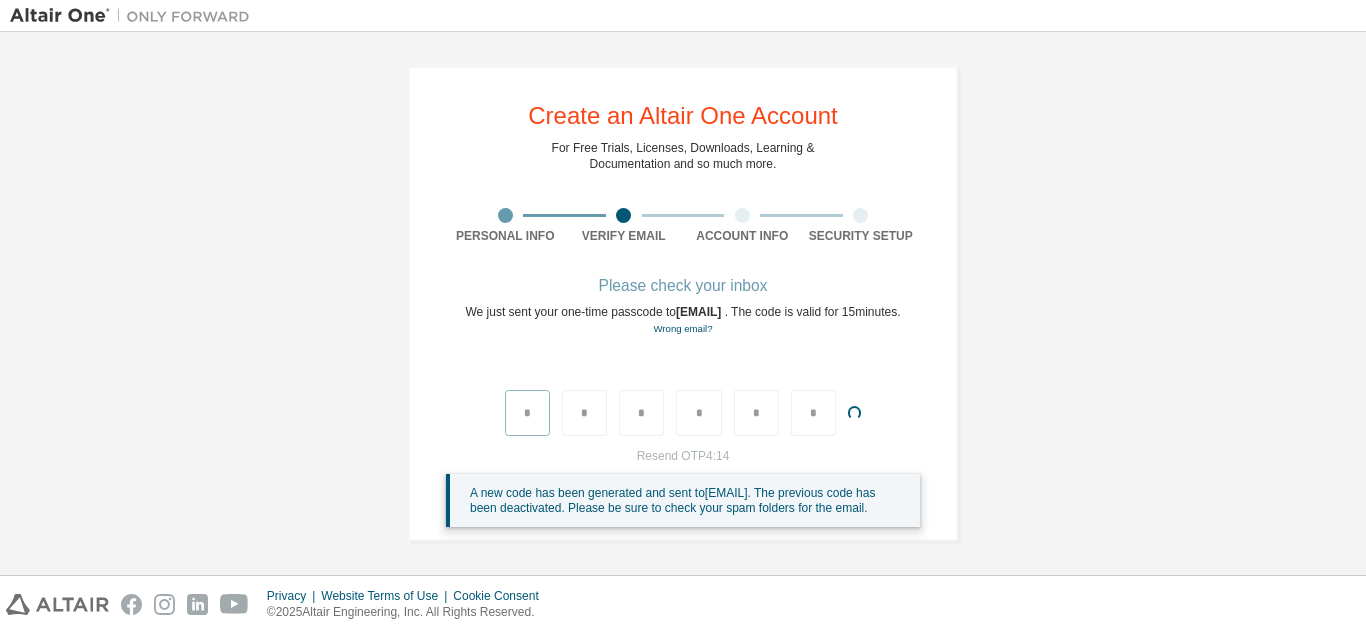 type 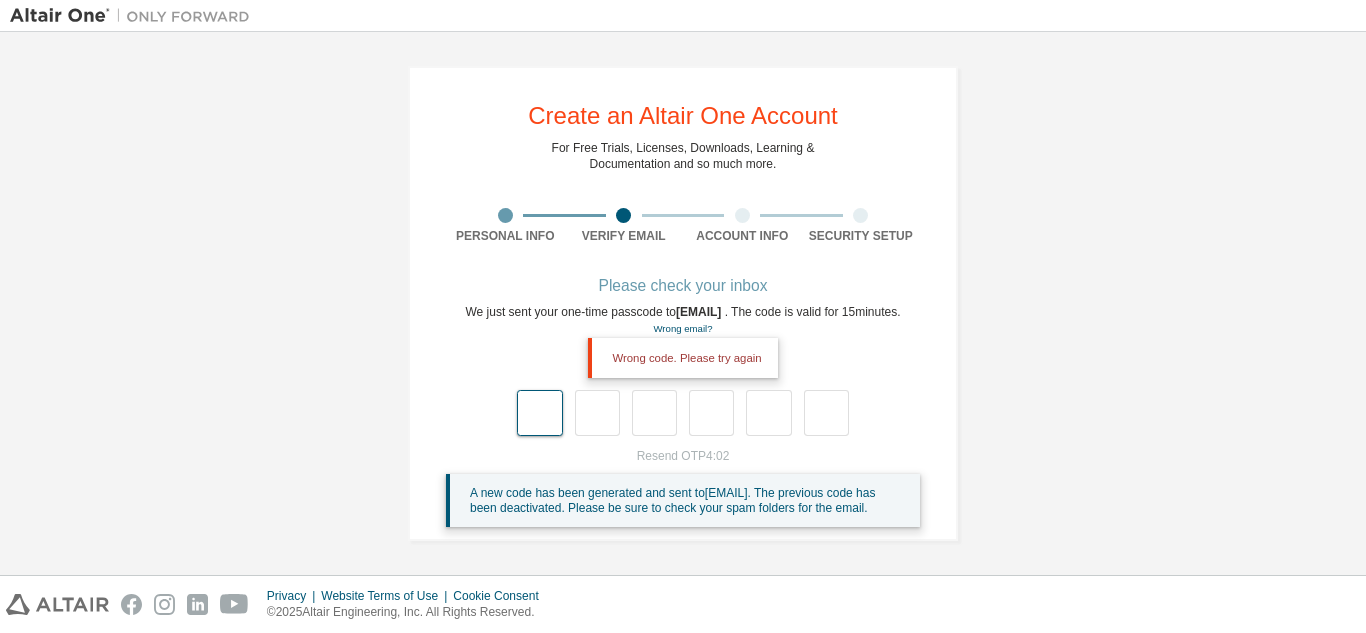click at bounding box center [539, 413] 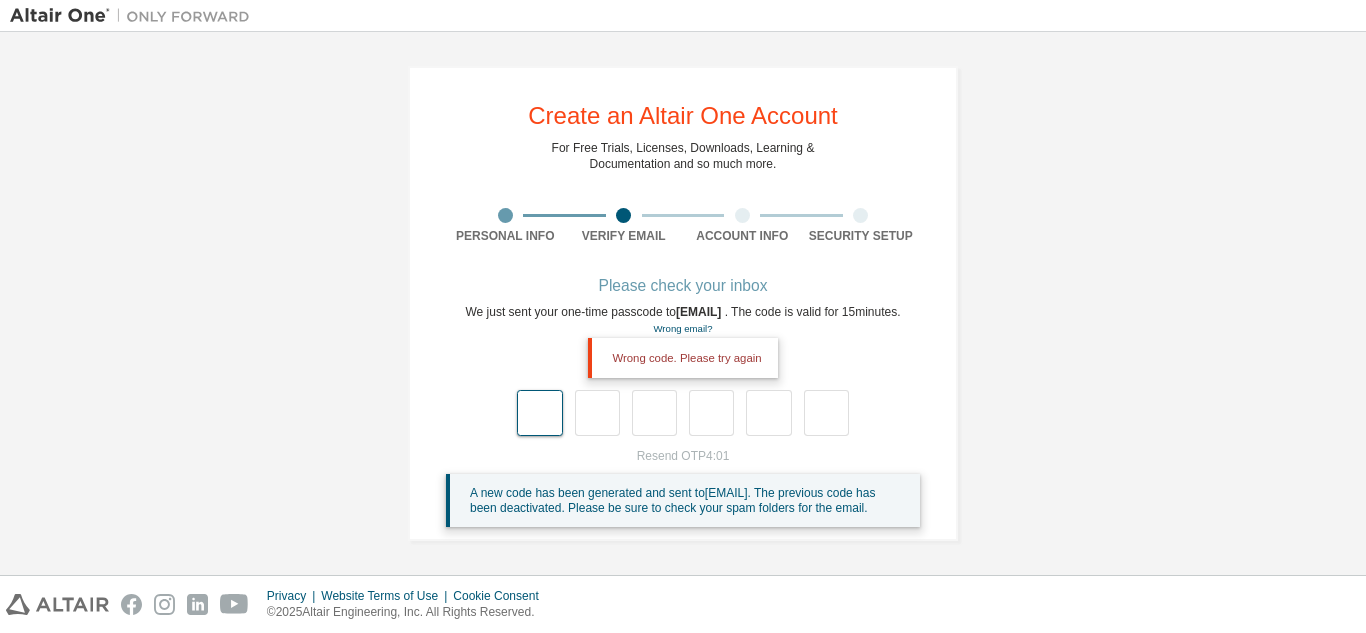 type on "*" 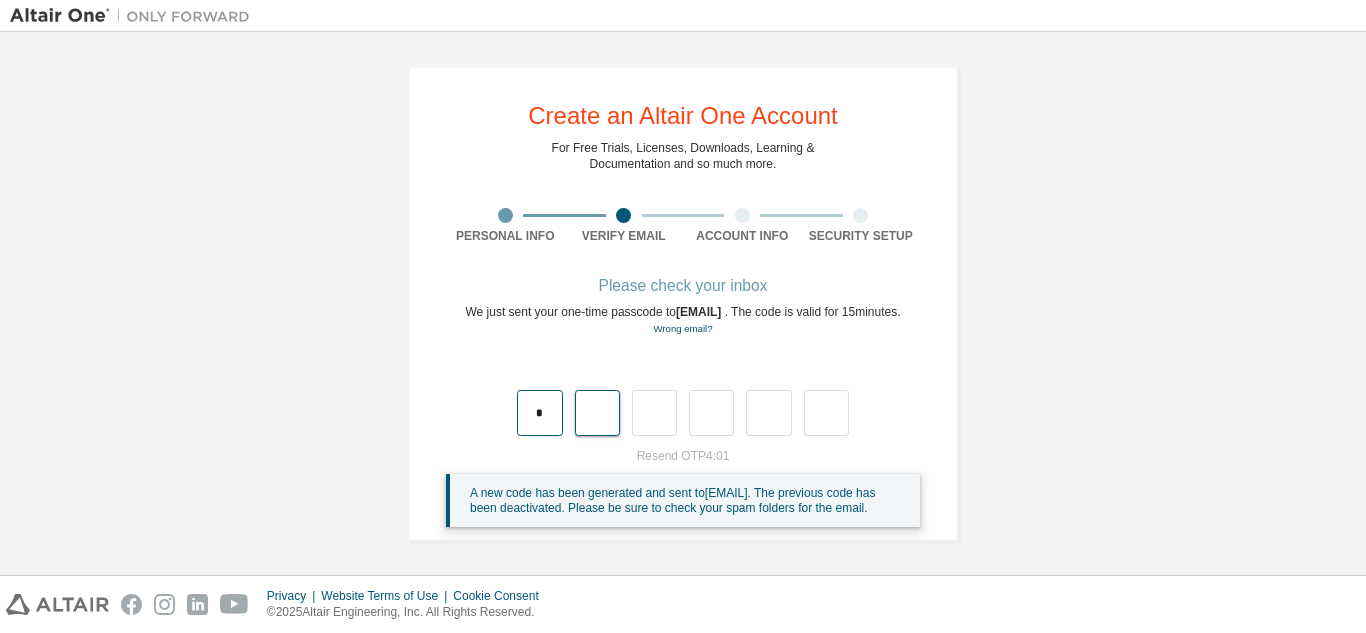 type on "*" 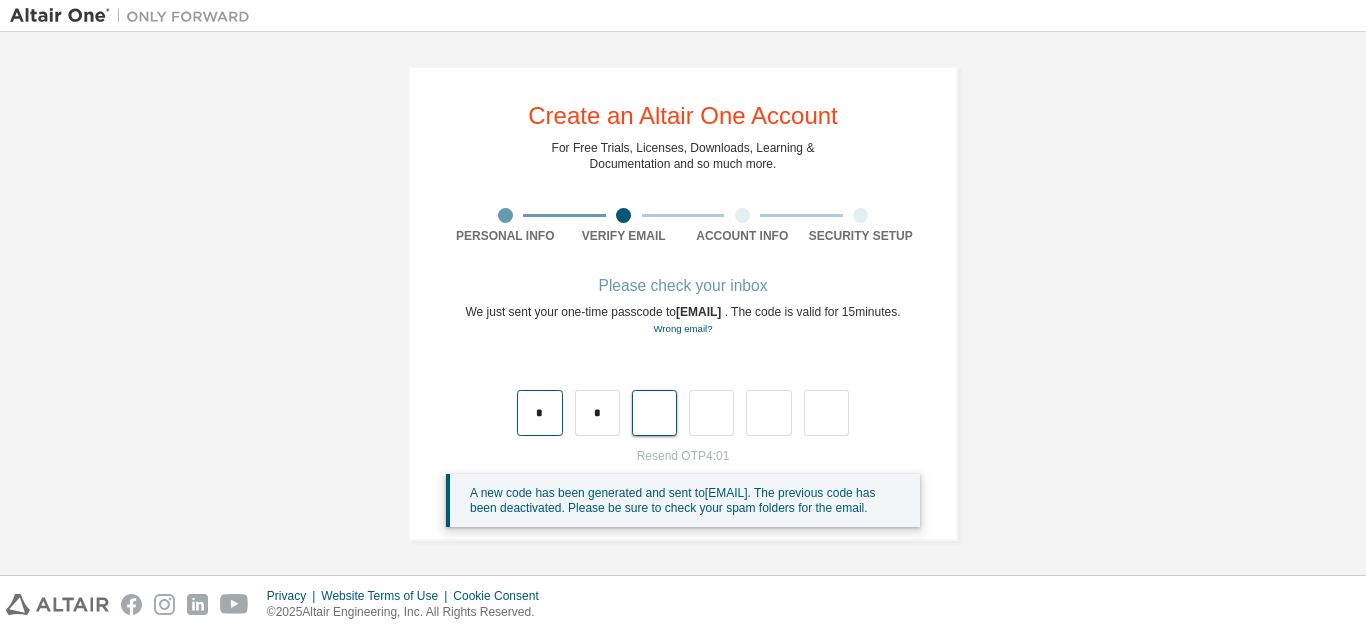 type on "*" 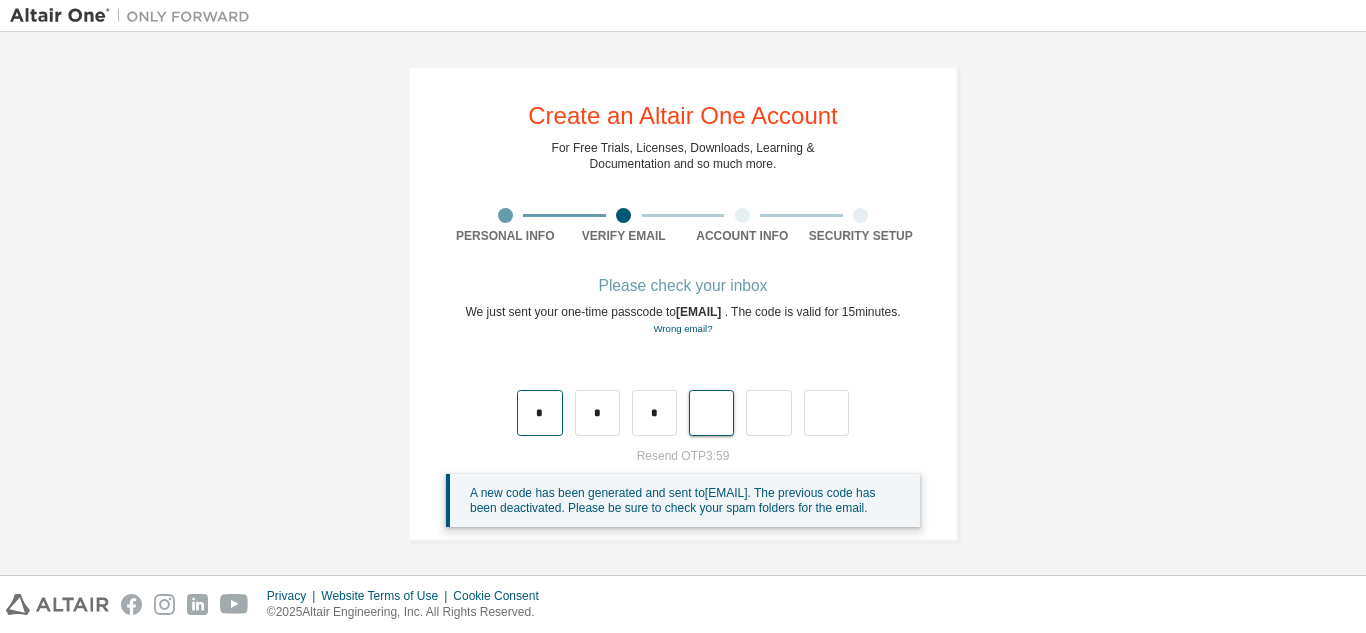 type on "*" 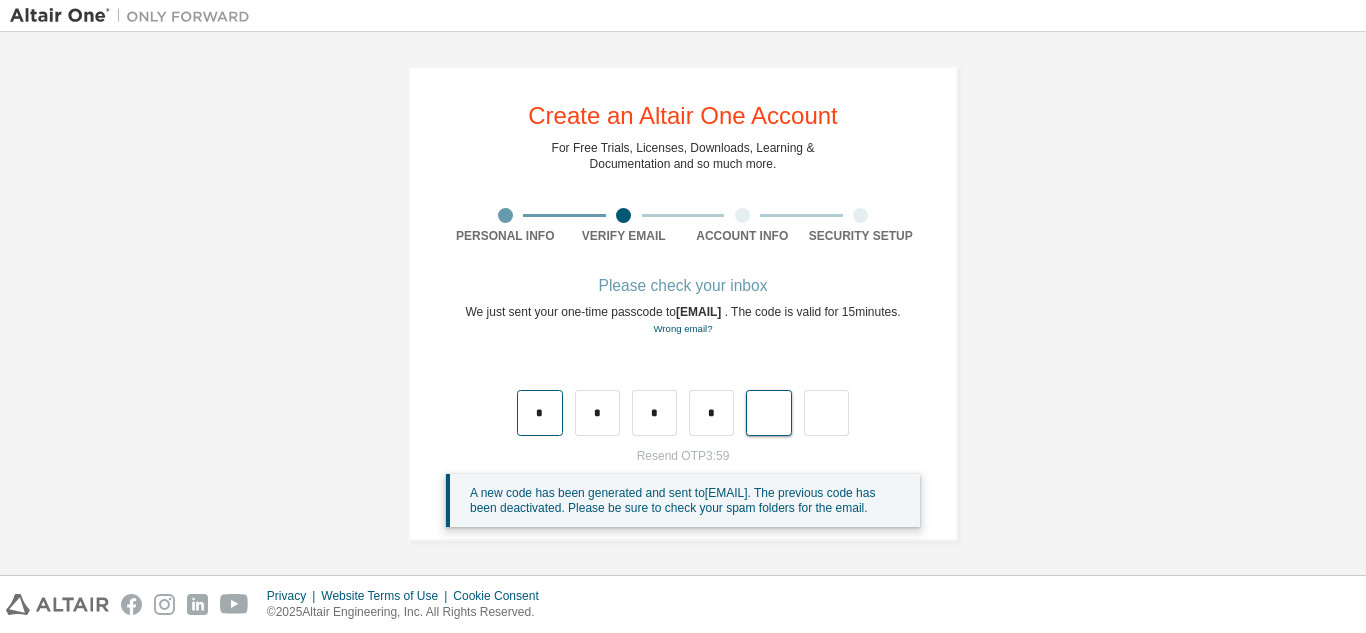 type on "*" 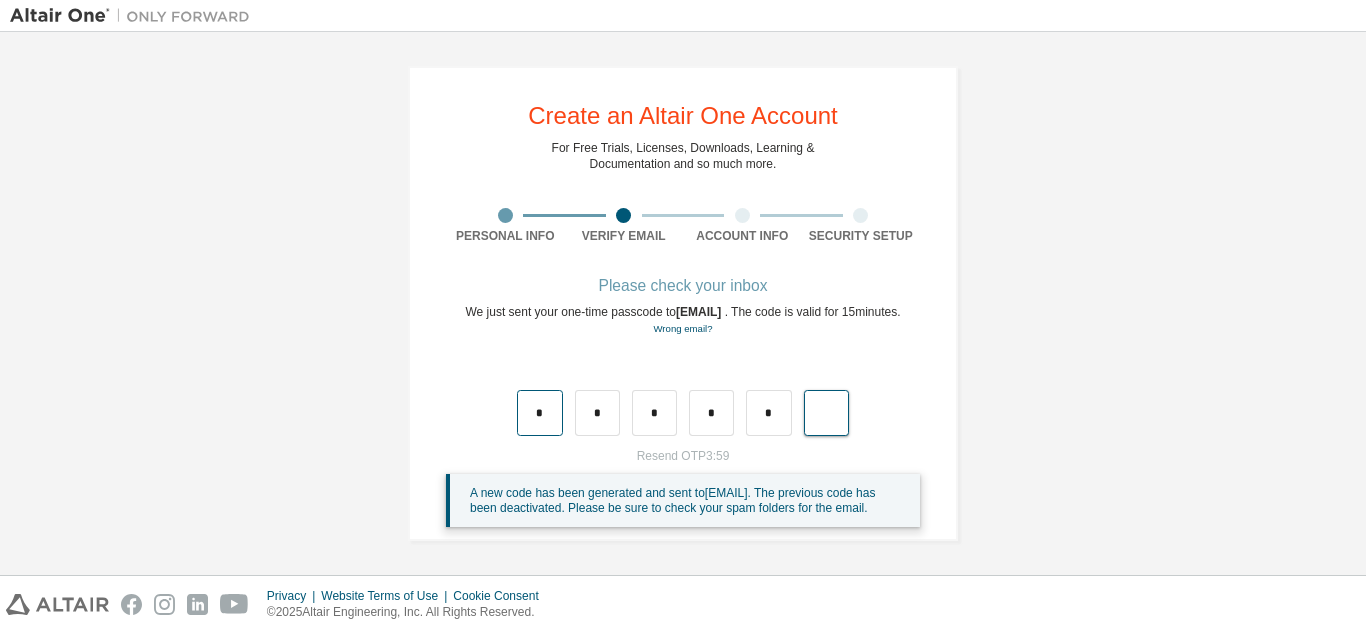 type on "*" 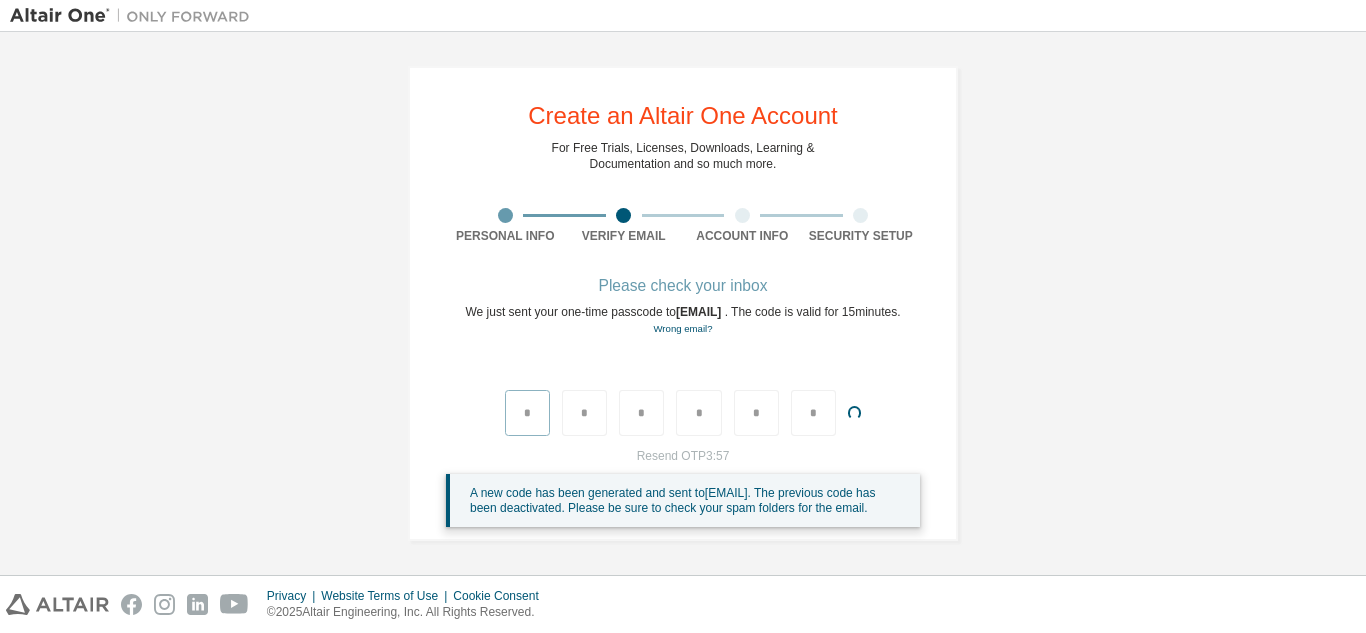 type 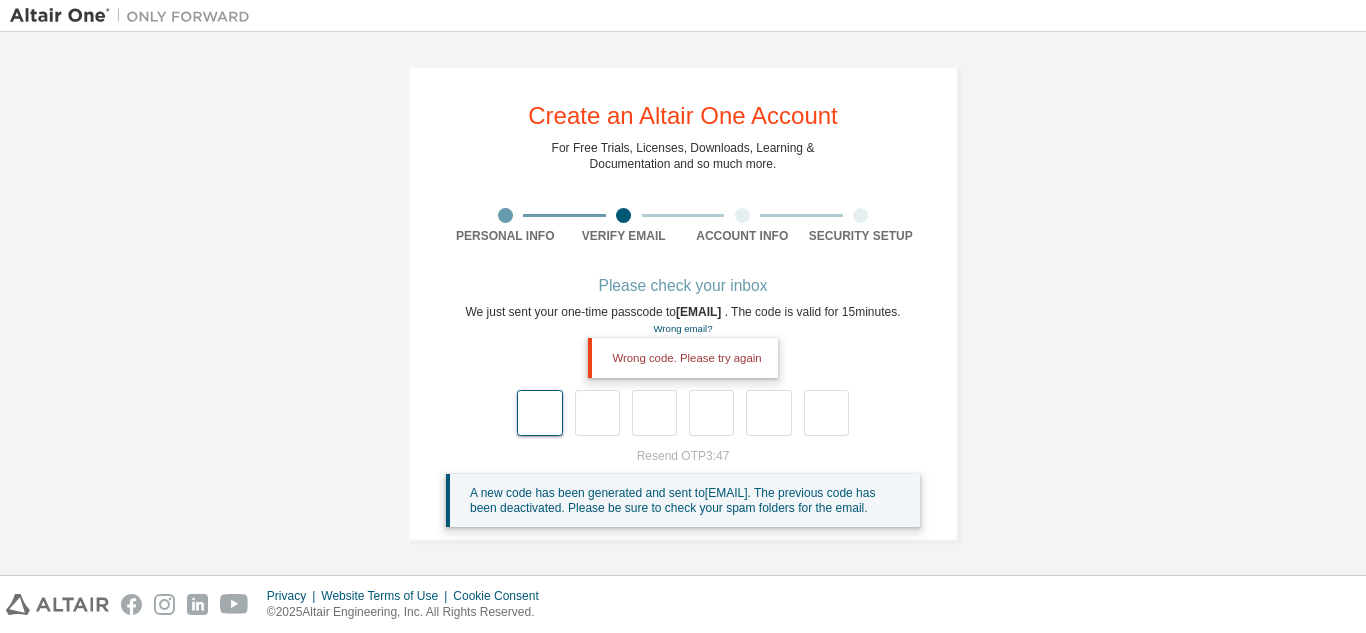 click at bounding box center [539, 413] 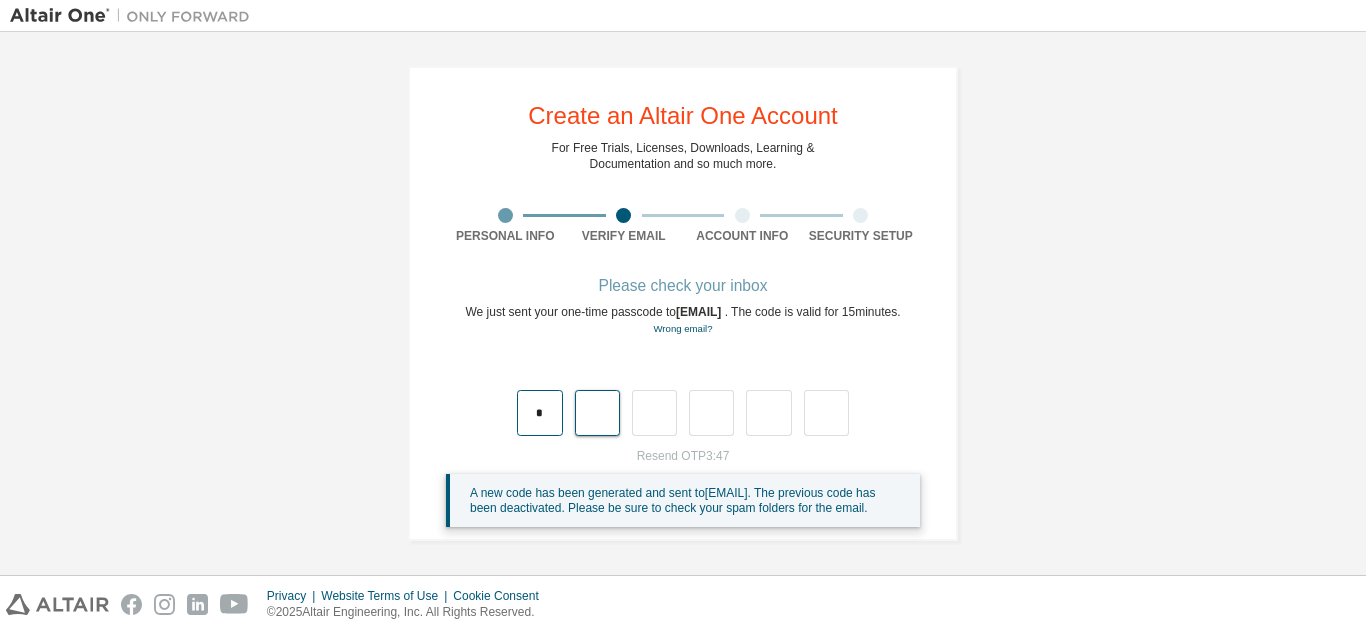 type on "*" 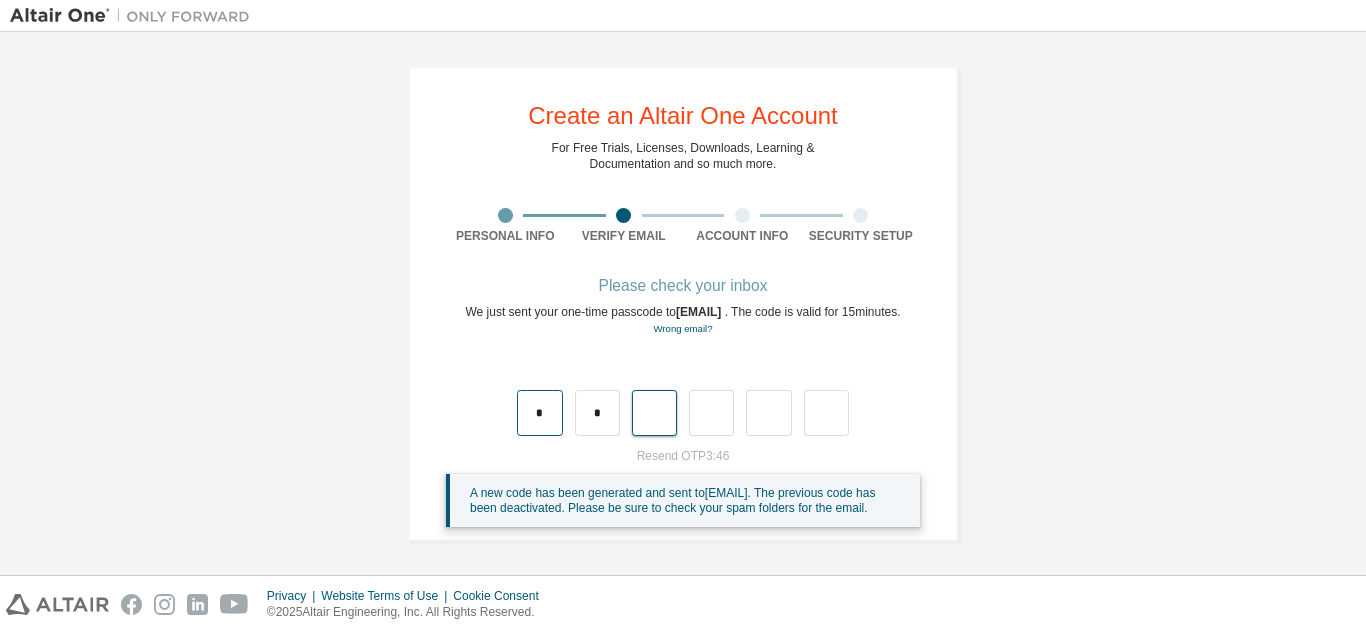 type on "*" 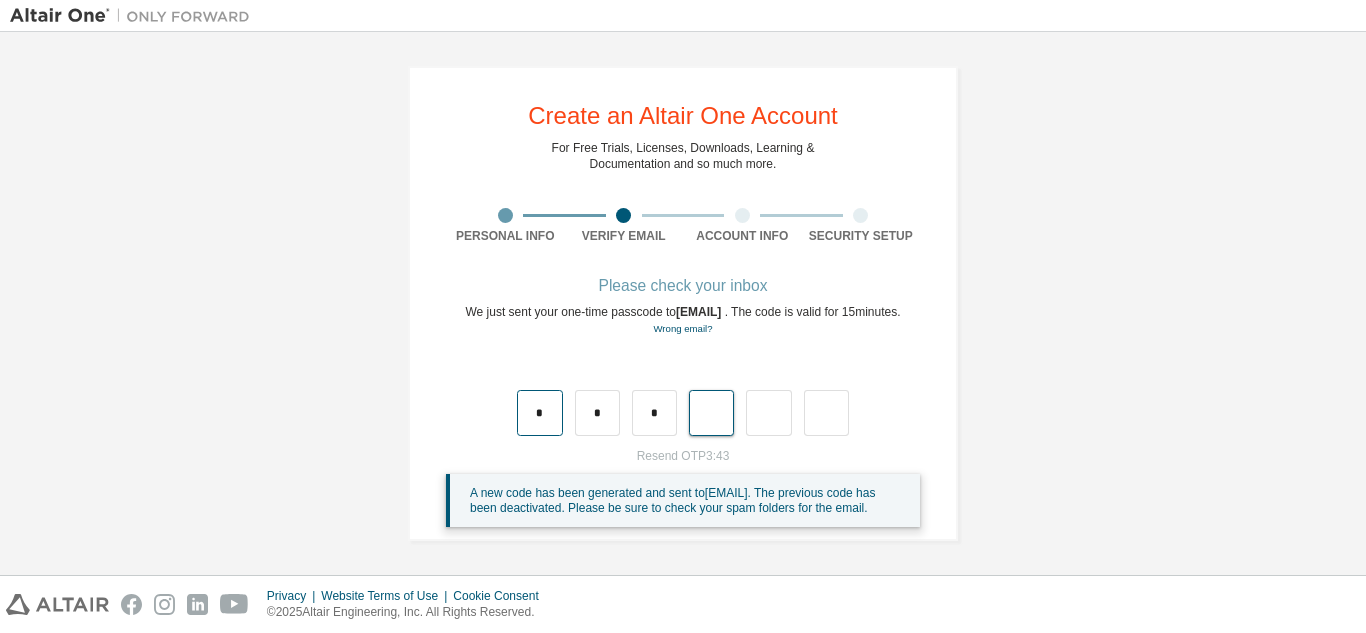 type on "*" 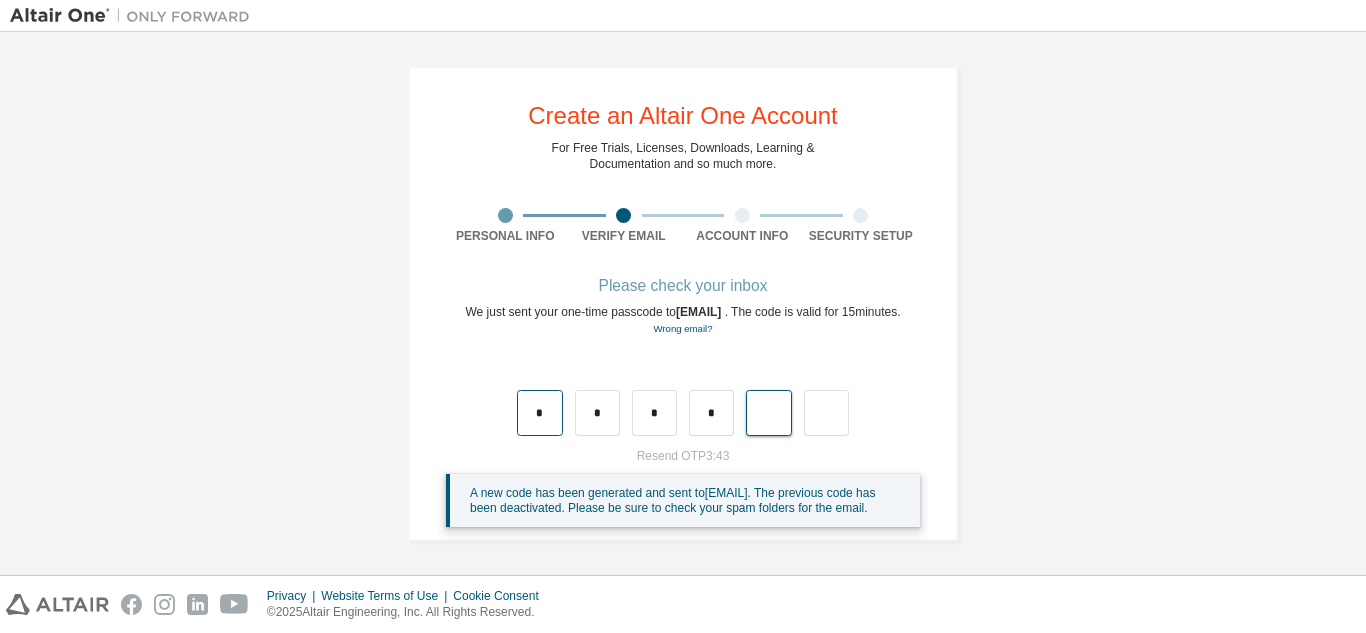 type on "*" 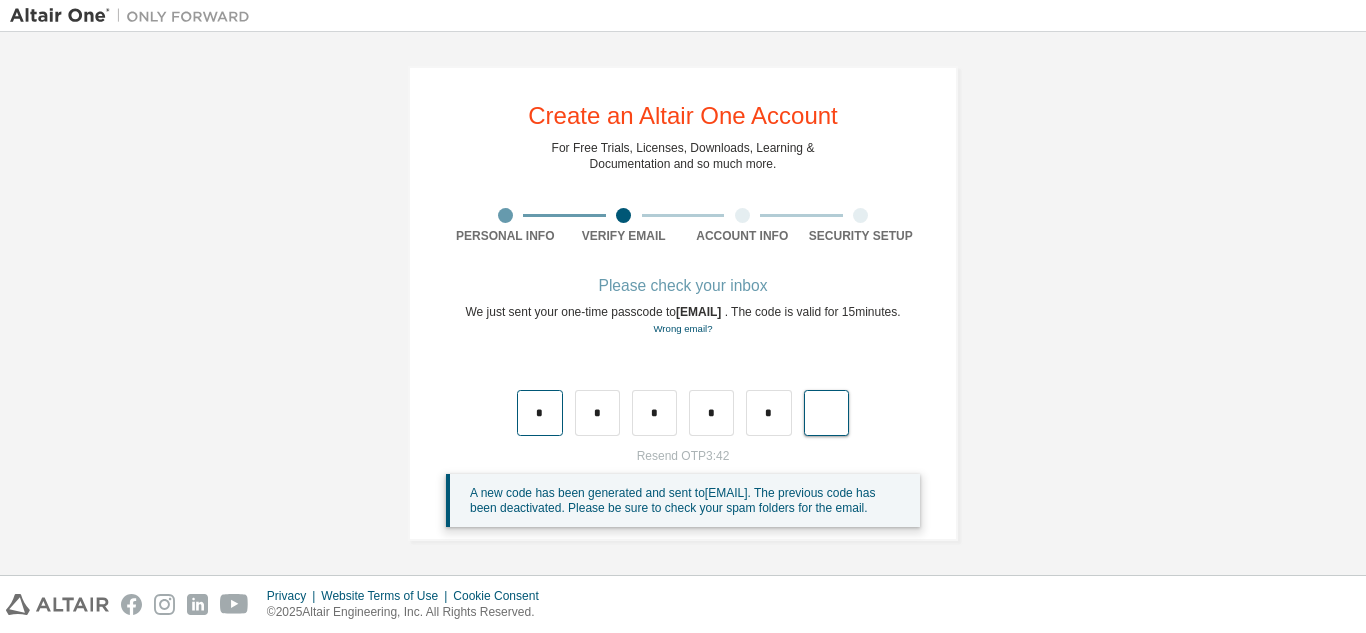 type on "*" 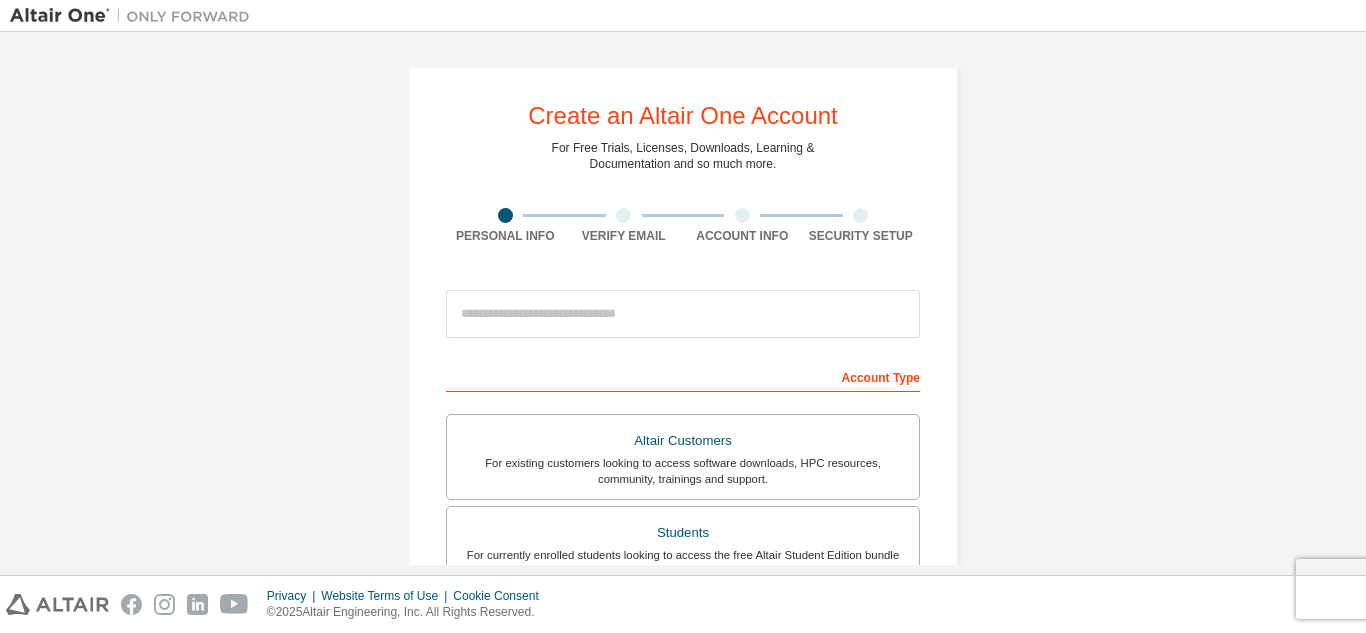scroll, scrollTop: 0, scrollLeft: 0, axis: both 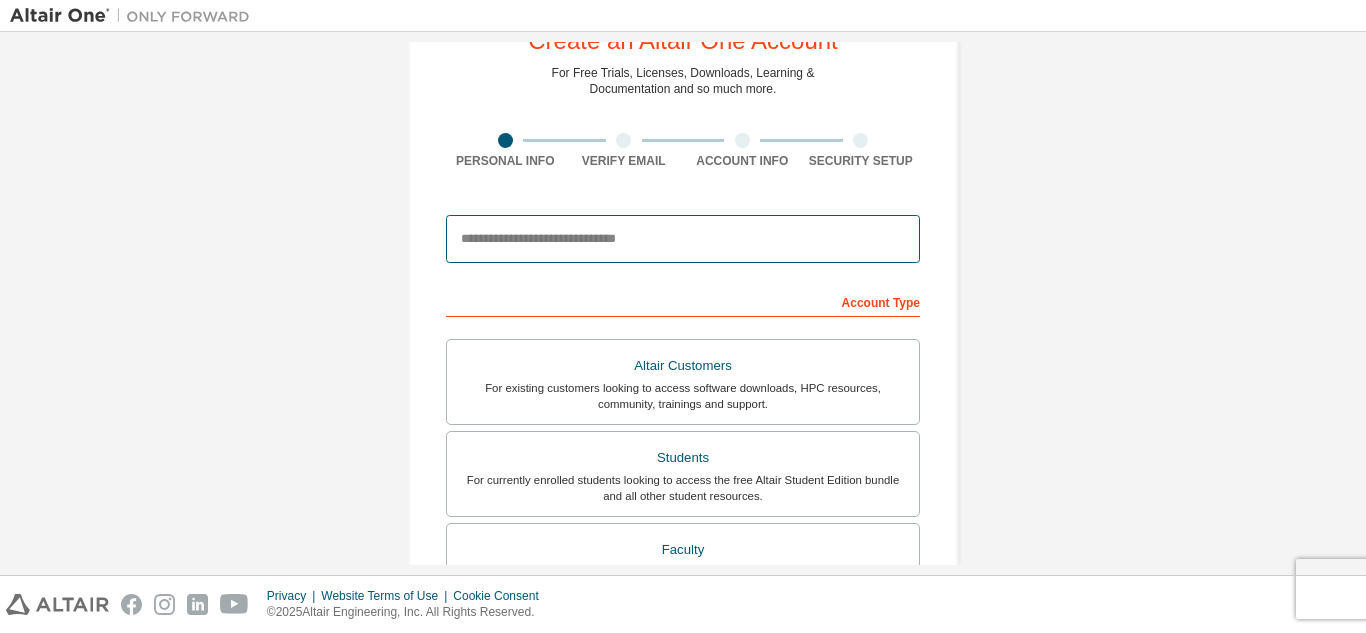 click at bounding box center (683, 239) 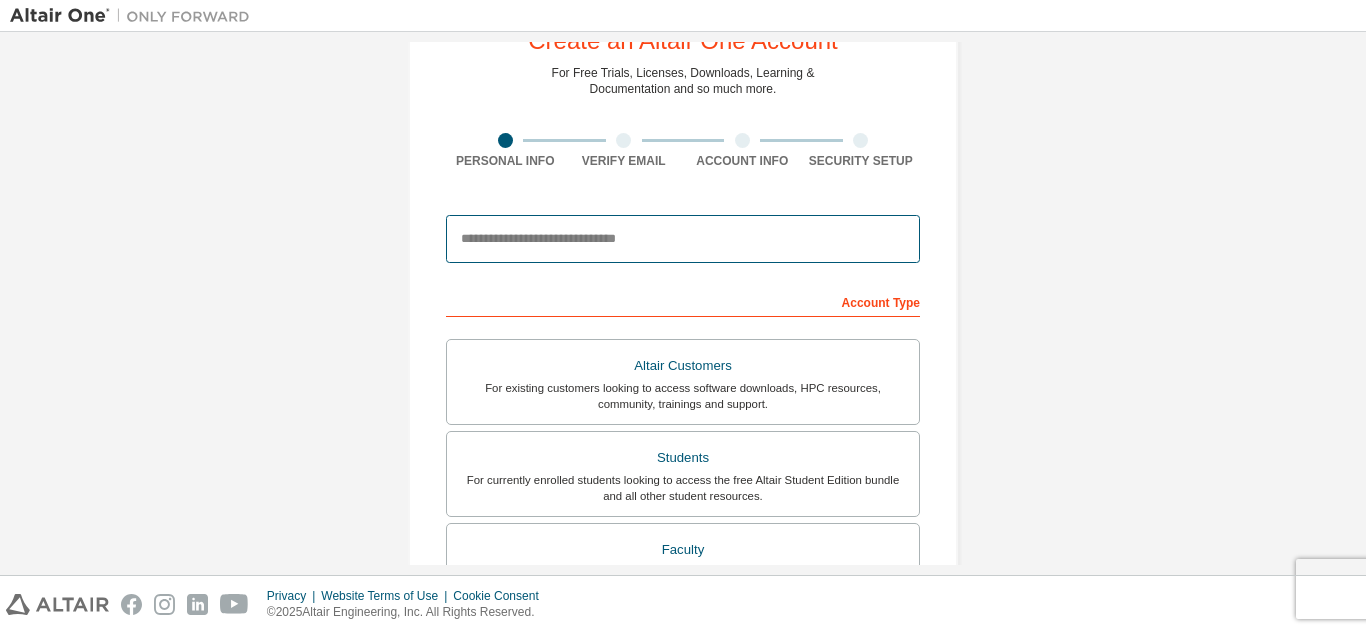 type on "**********" 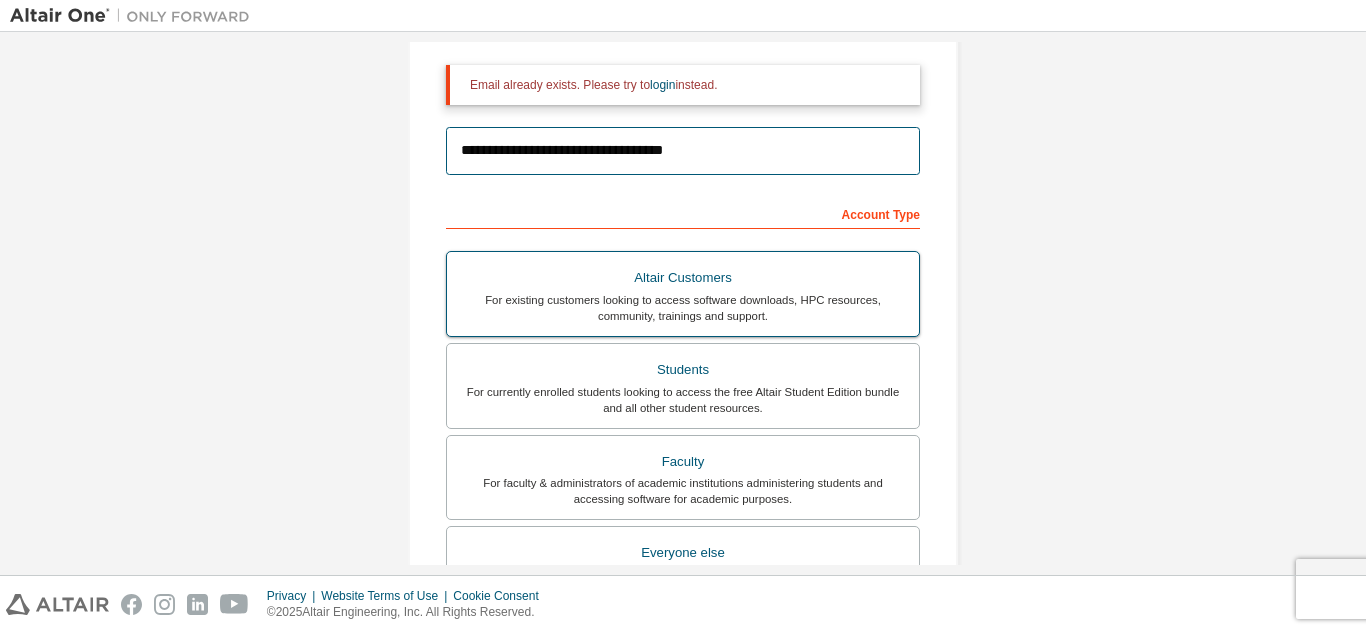 scroll, scrollTop: 229, scrollLeft: 0, axis: vertical 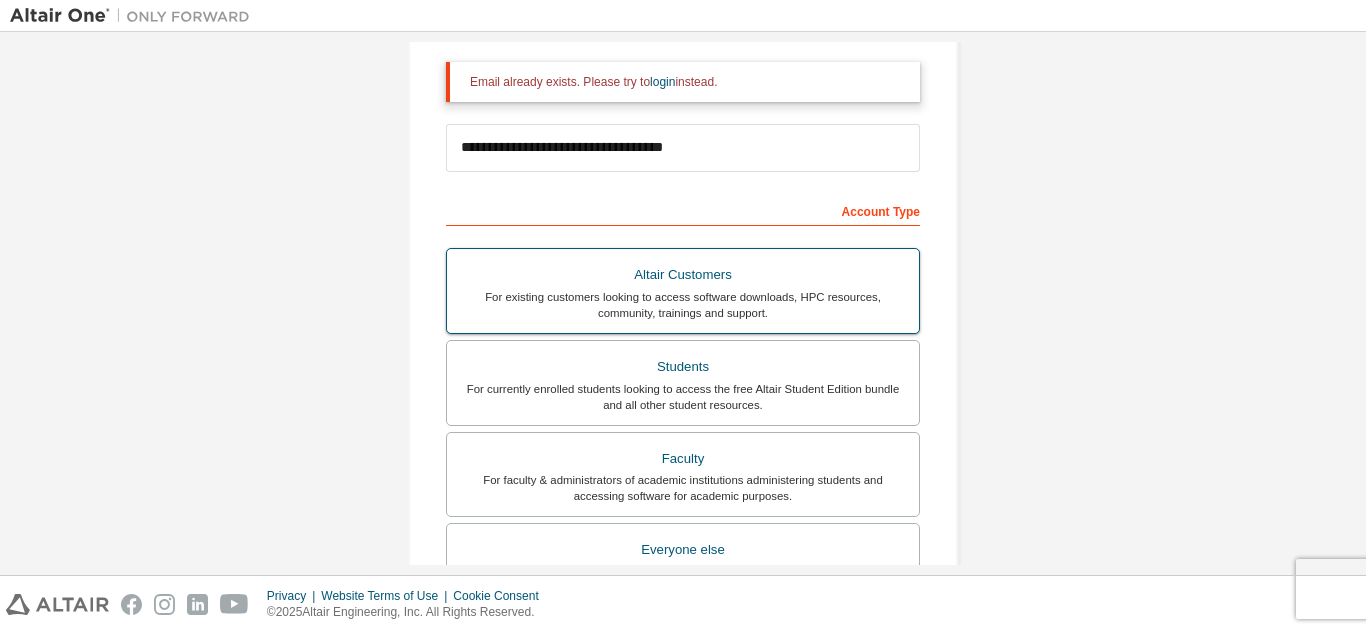 click on "Students" at bounding box center [683, 367] 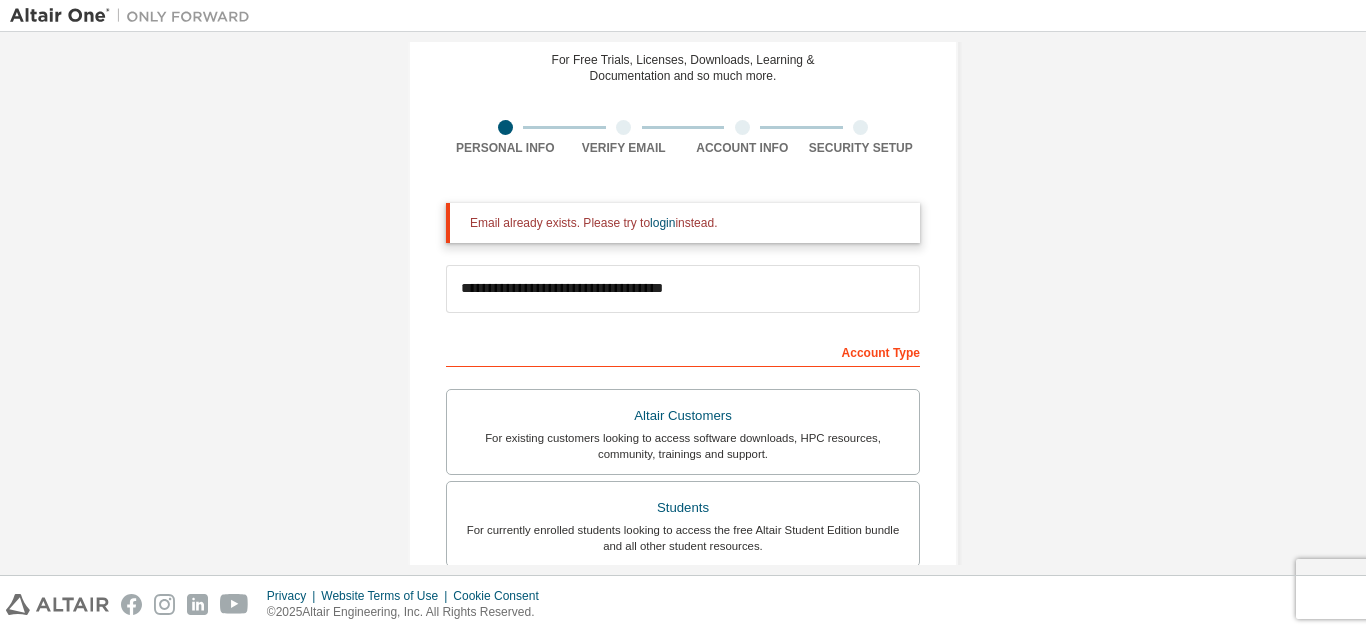 scroll, scrollTop: 0, scrollLeft: 0, axis: both 